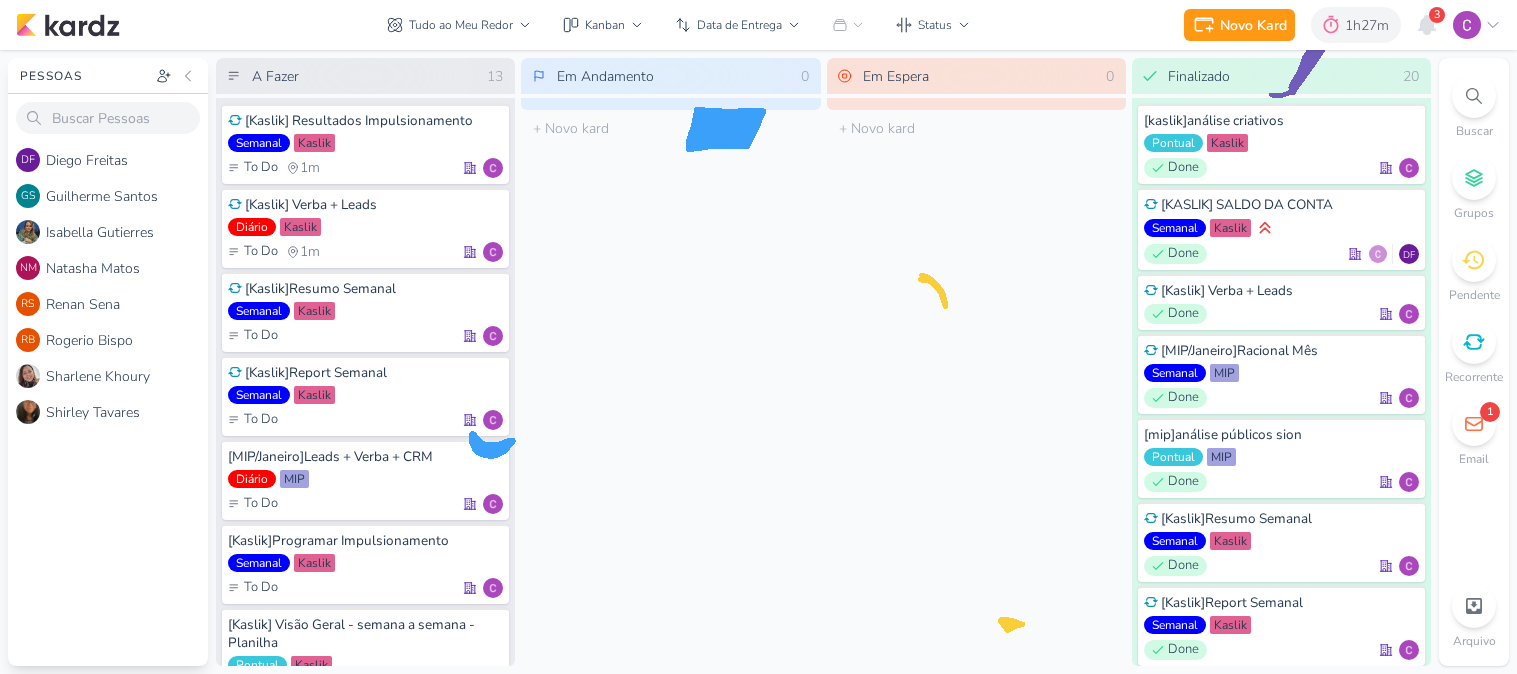 scroll, scrollTop: 0, scrollLeft: 0, axis: both 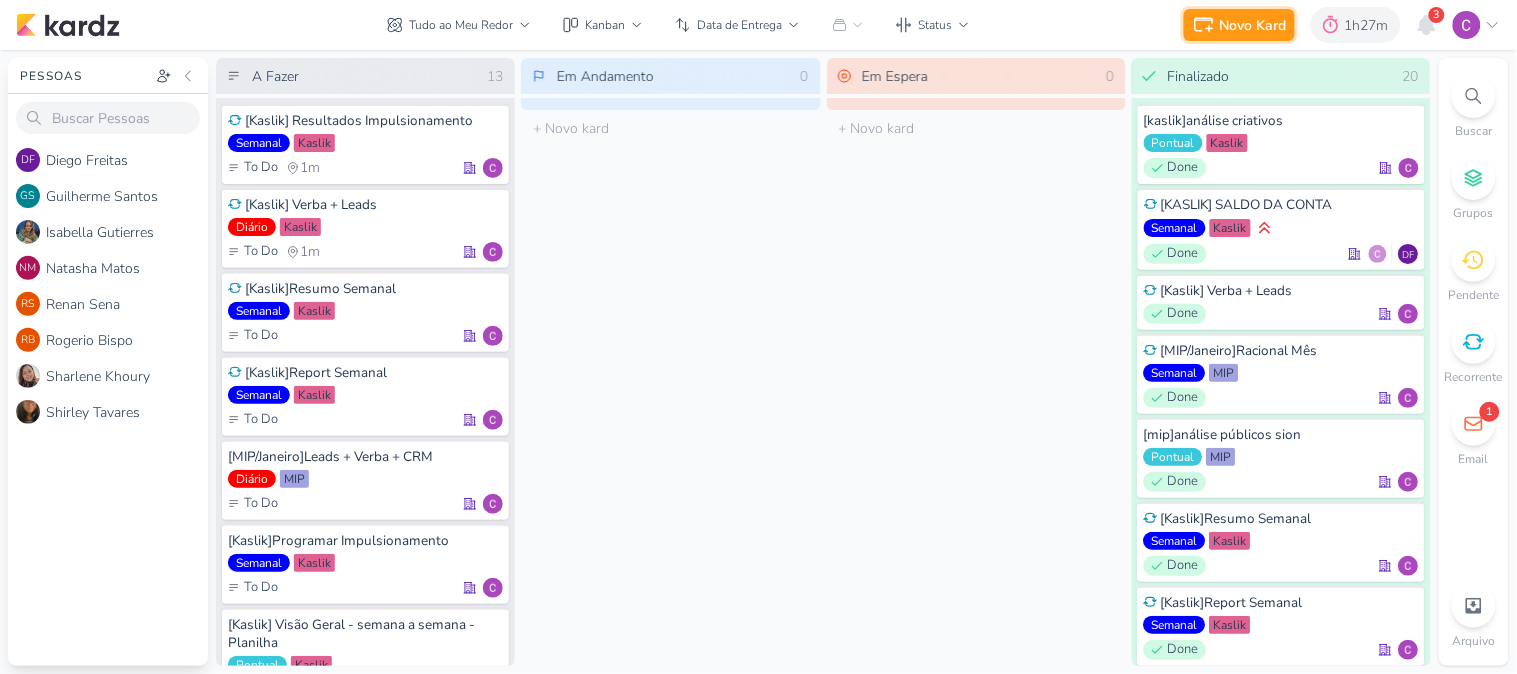 click on "Novo Kard" at bounding box center (1253, 25) 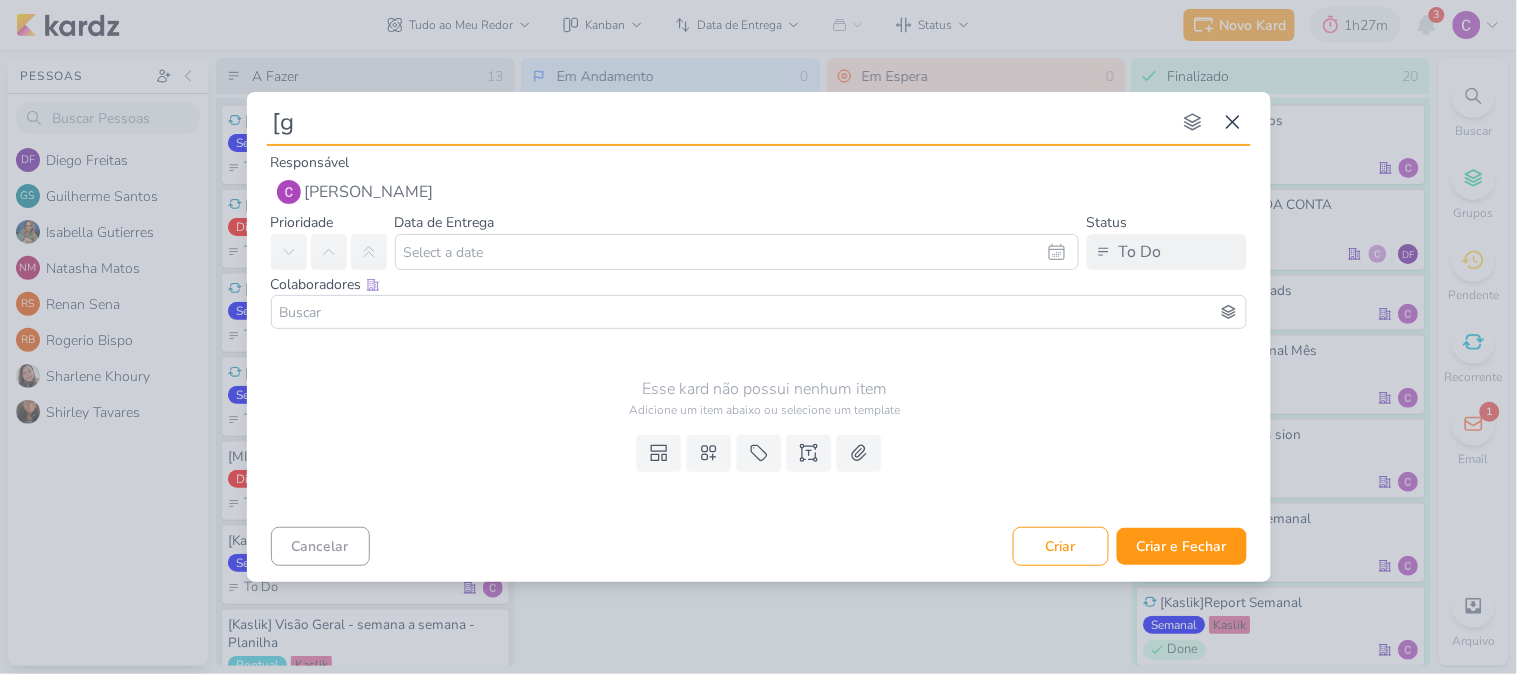 type on "[ge" 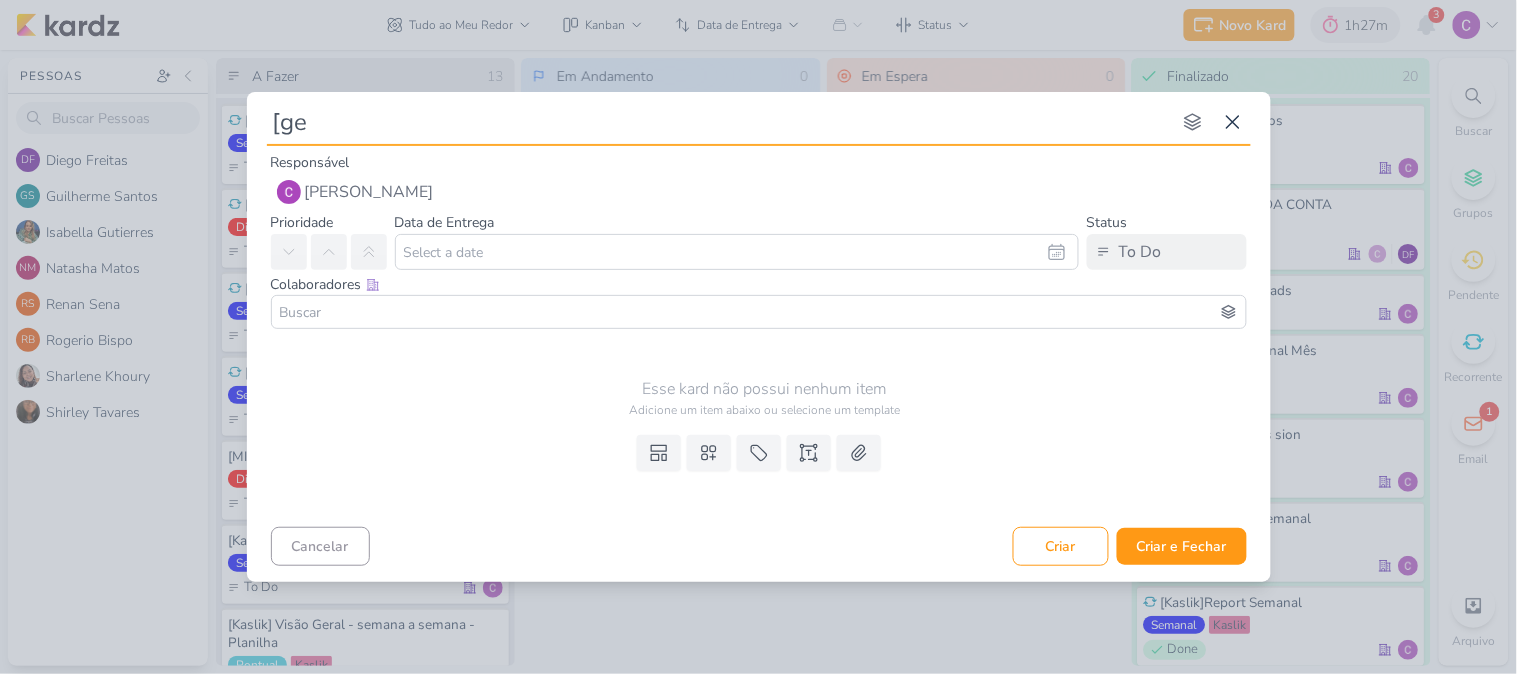 type 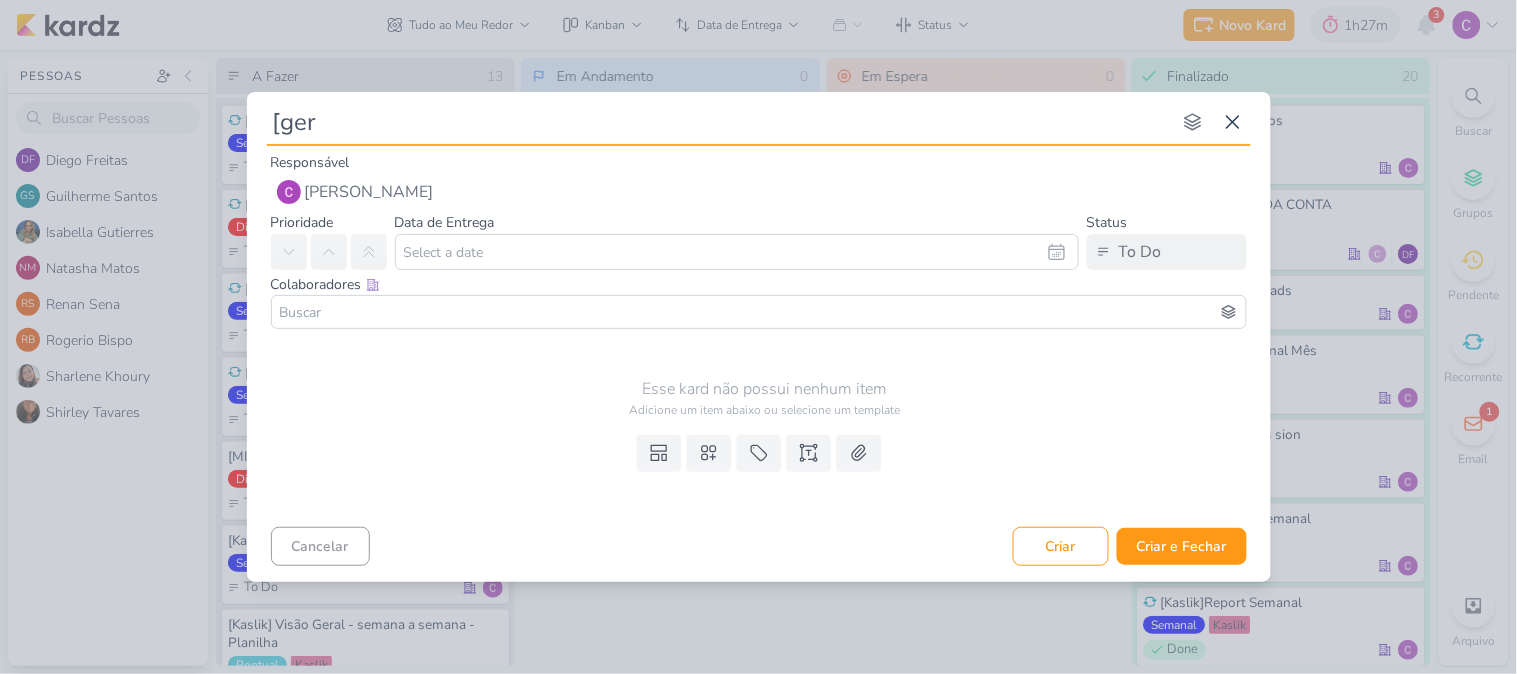 type on "[gera" 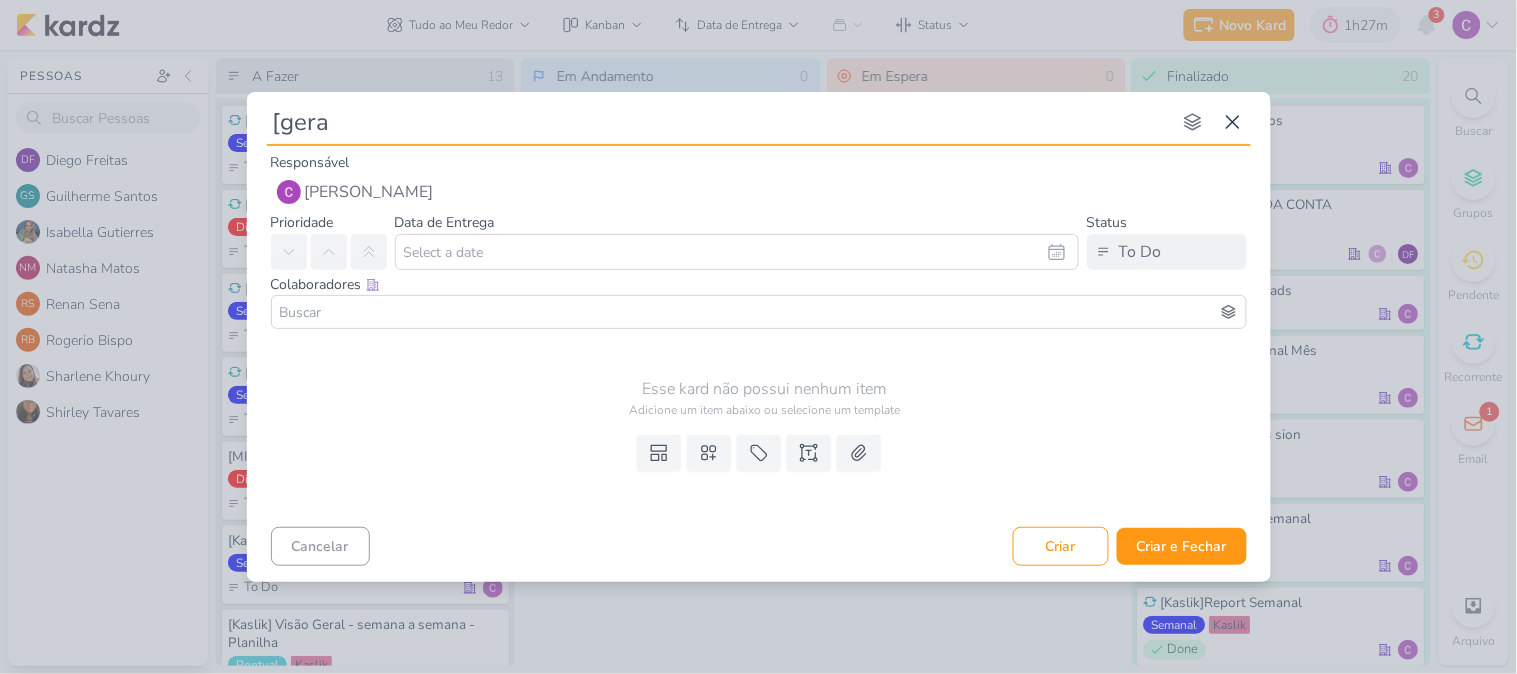 type 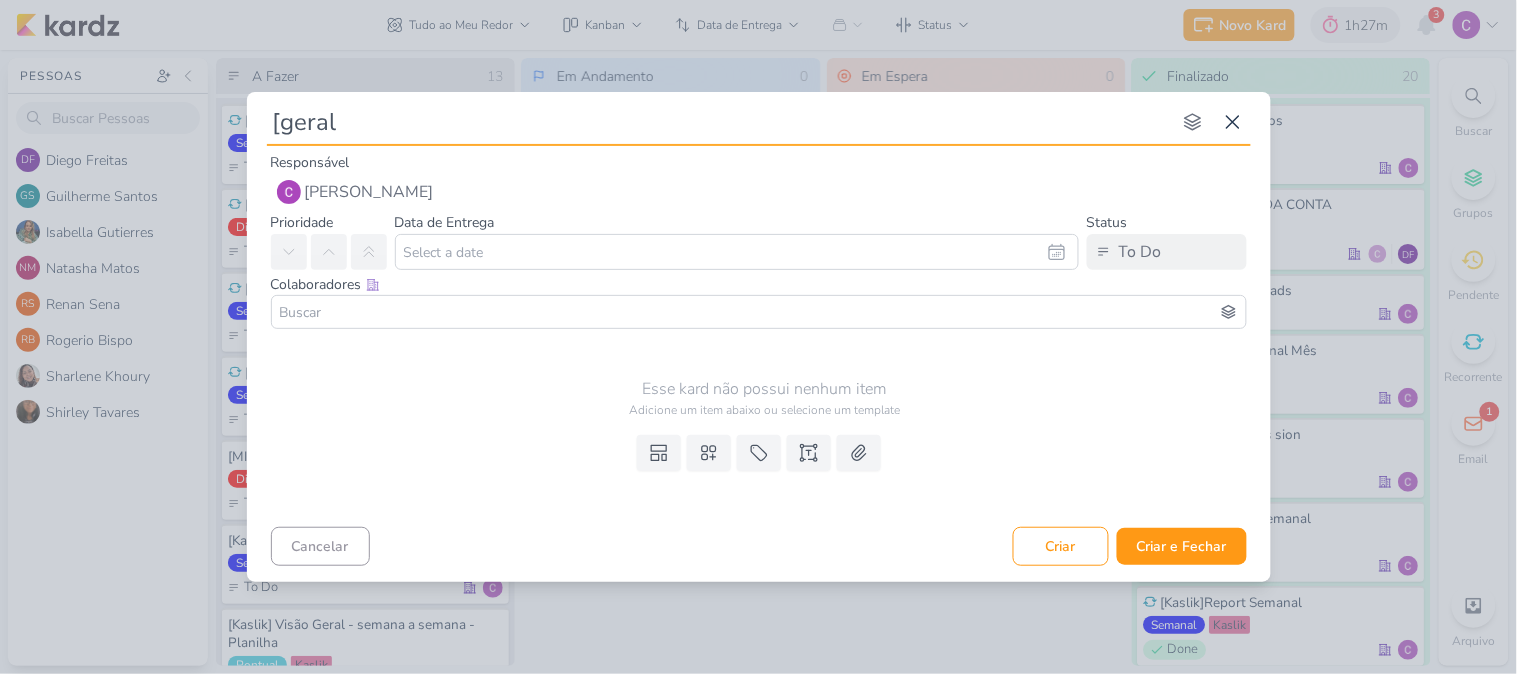 type 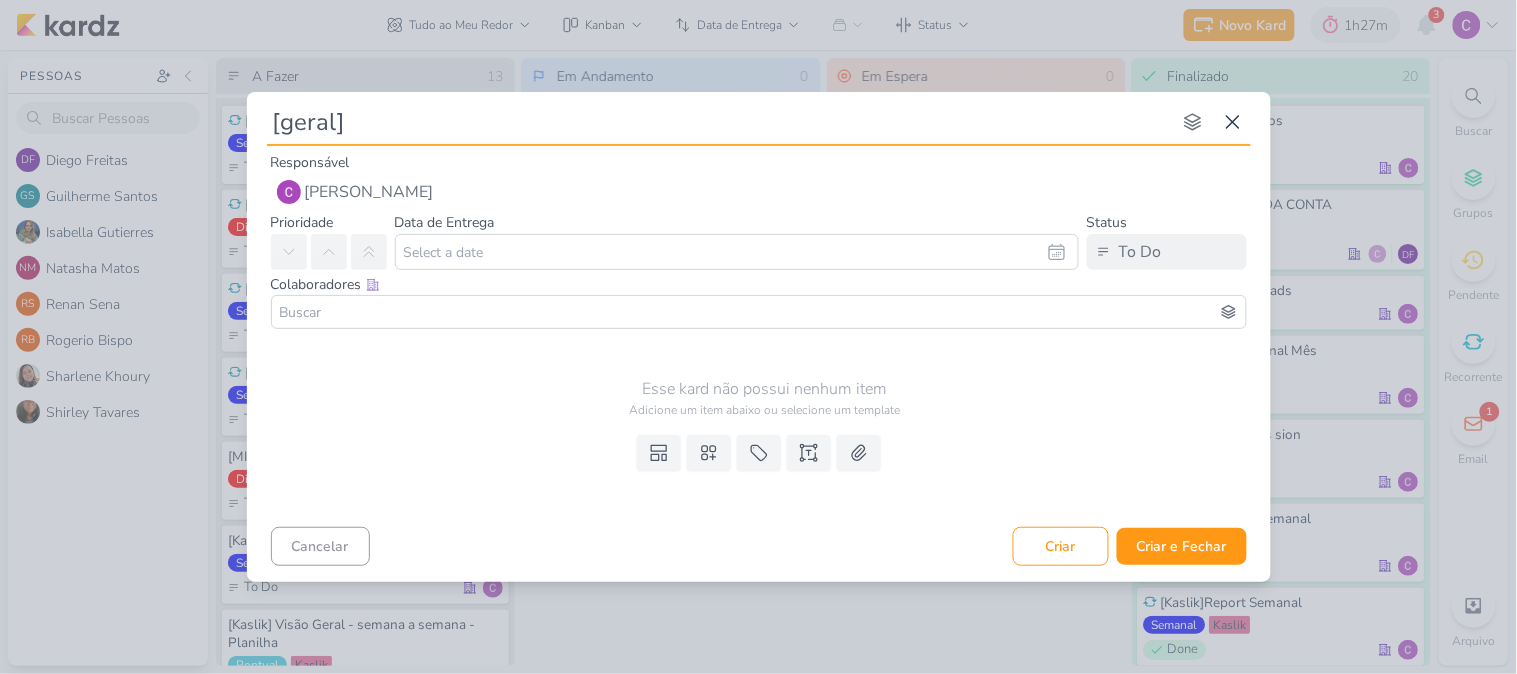 type 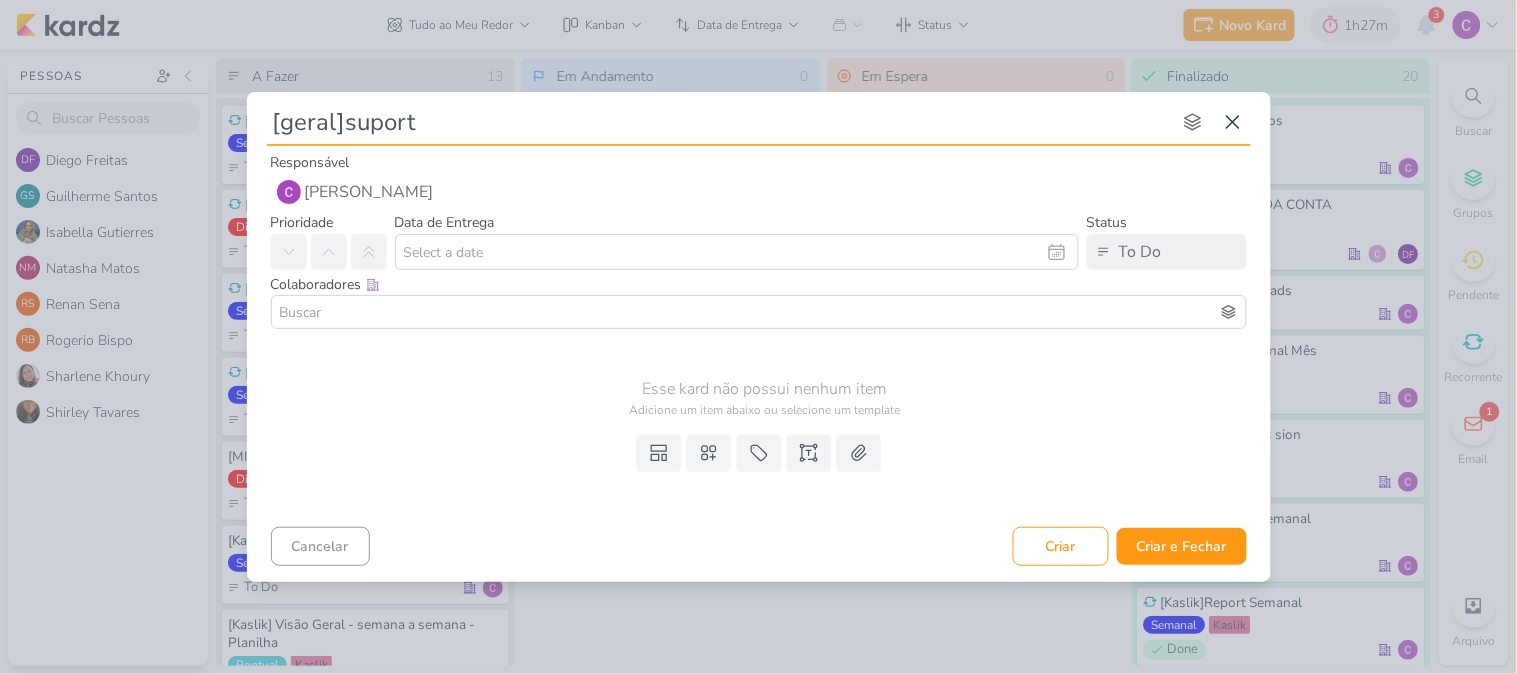 type on "[geral]suporte" 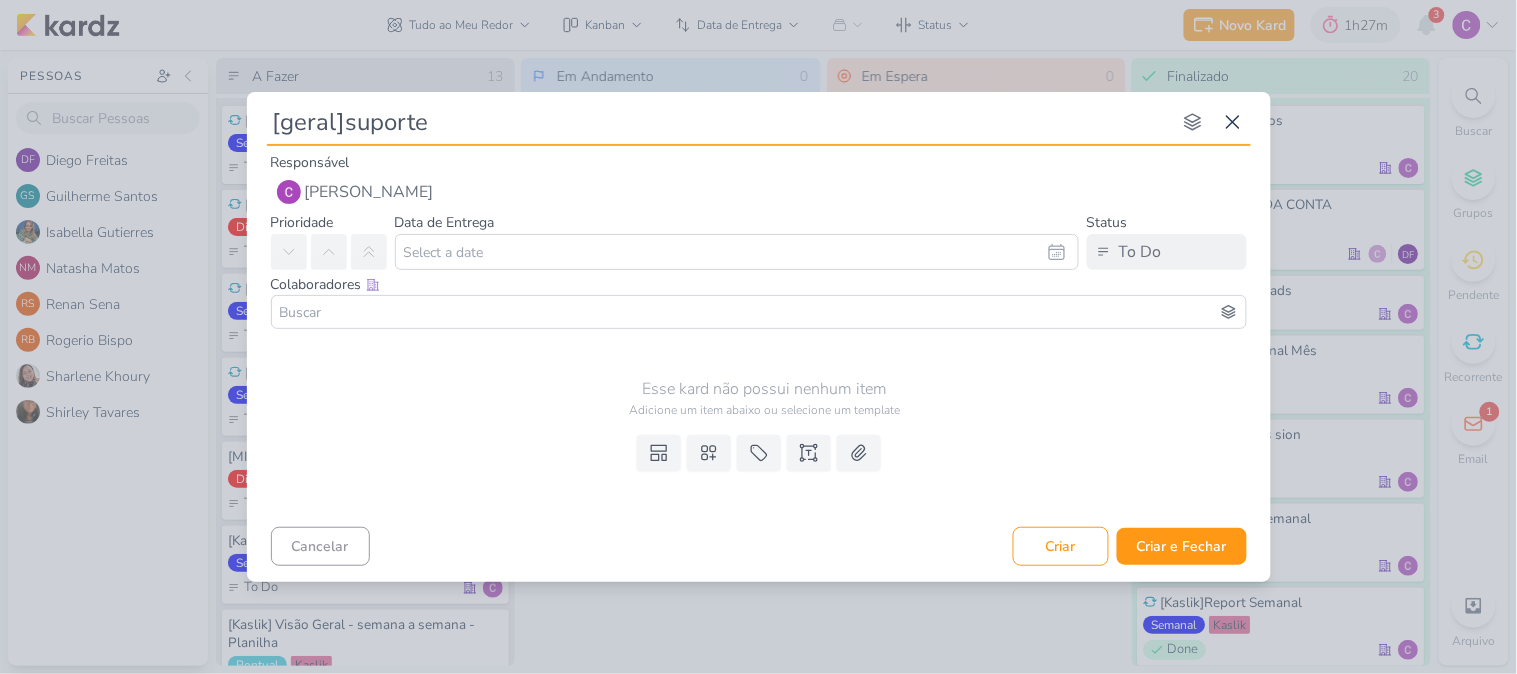 type 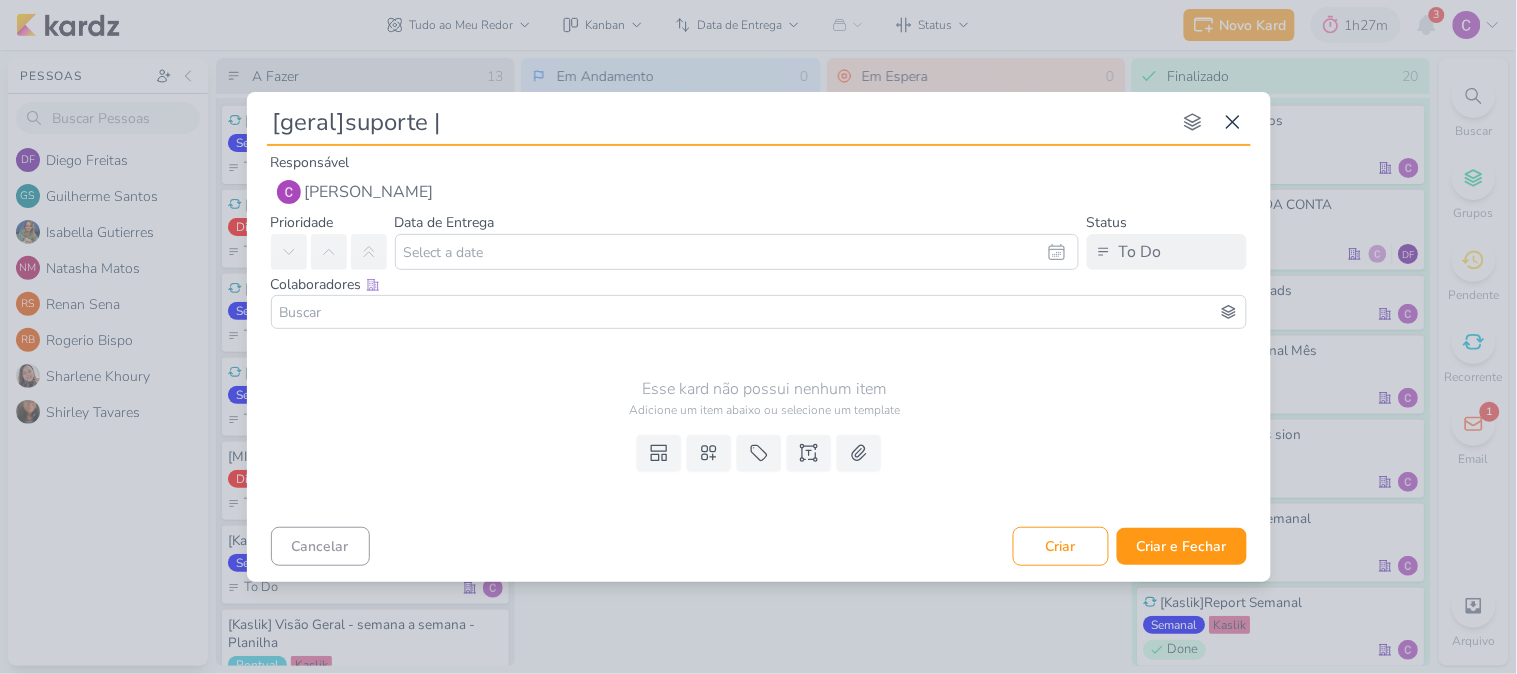 type on "[geral]suporte |" 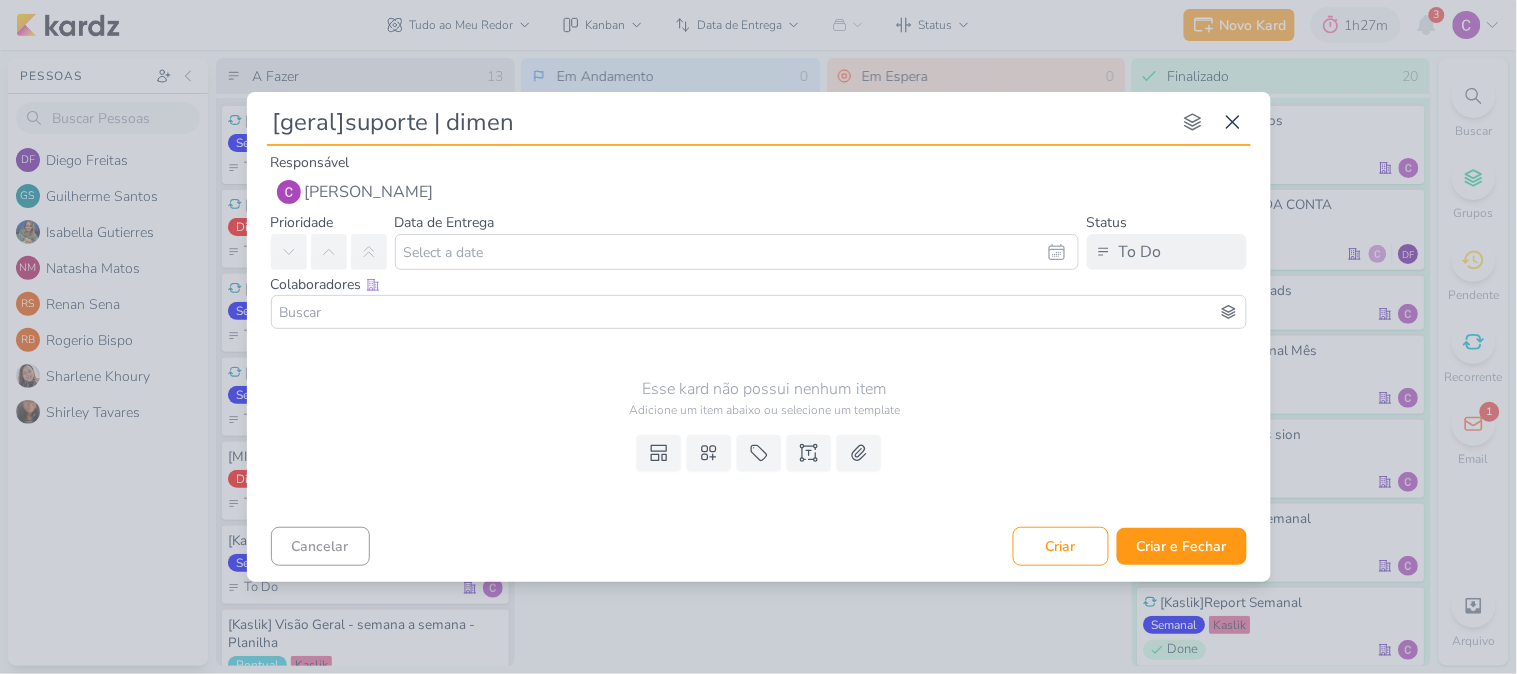 type on "[geral]suporte | dimens" 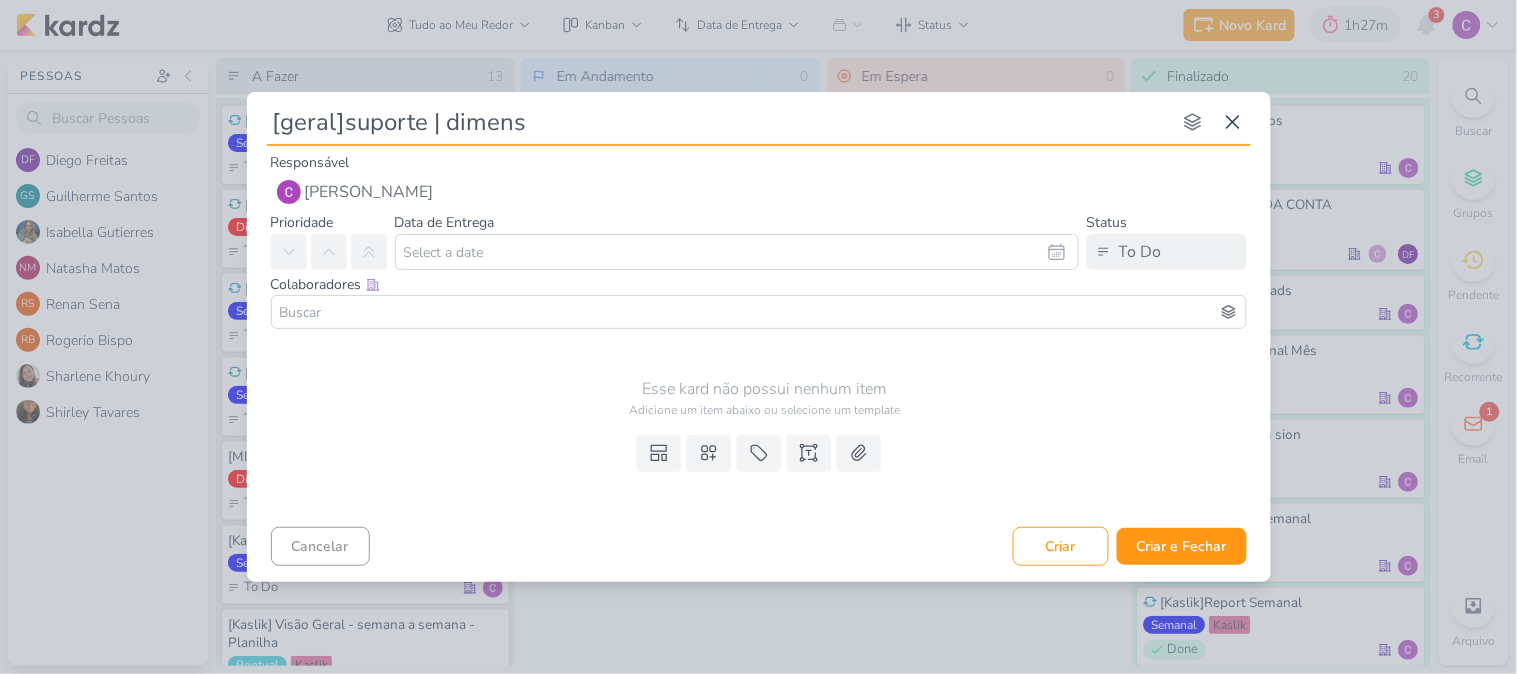 type 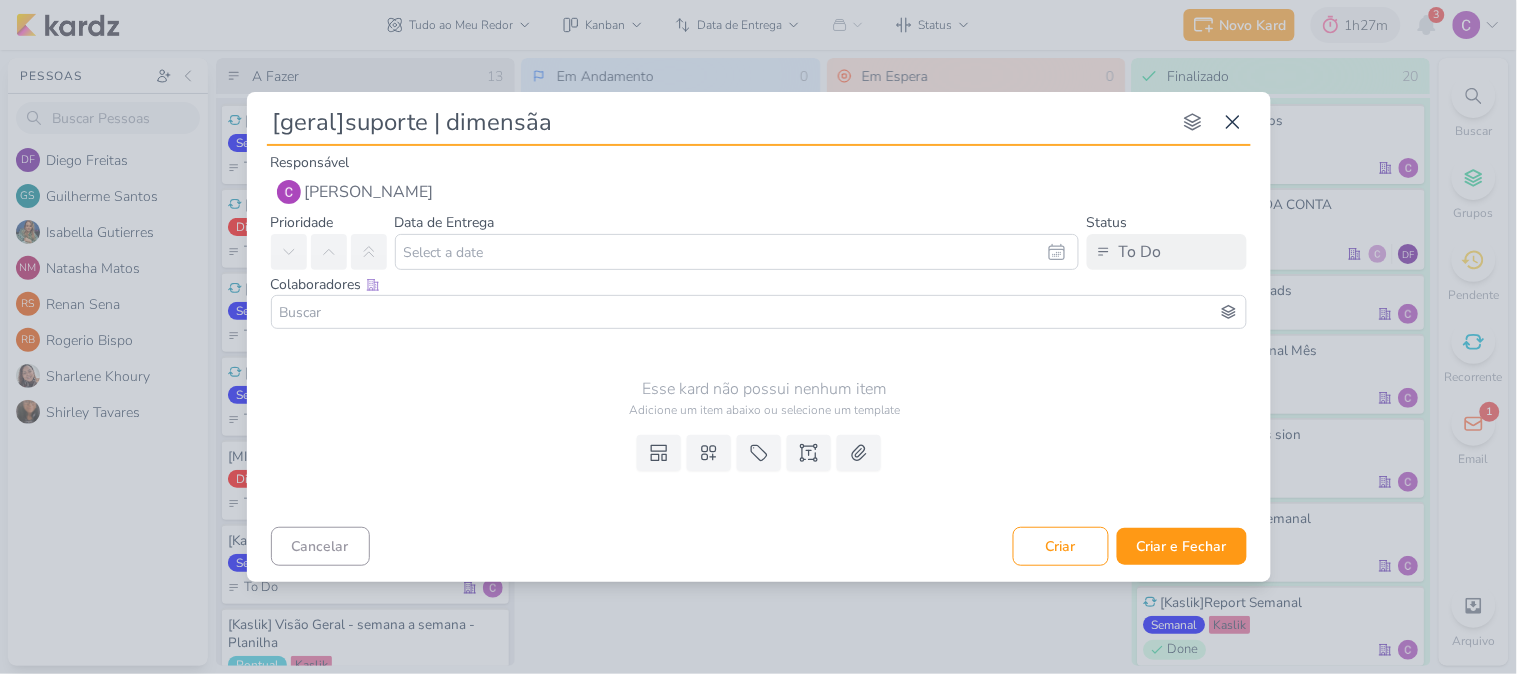 type on "[geral]suporte | dimensãao" 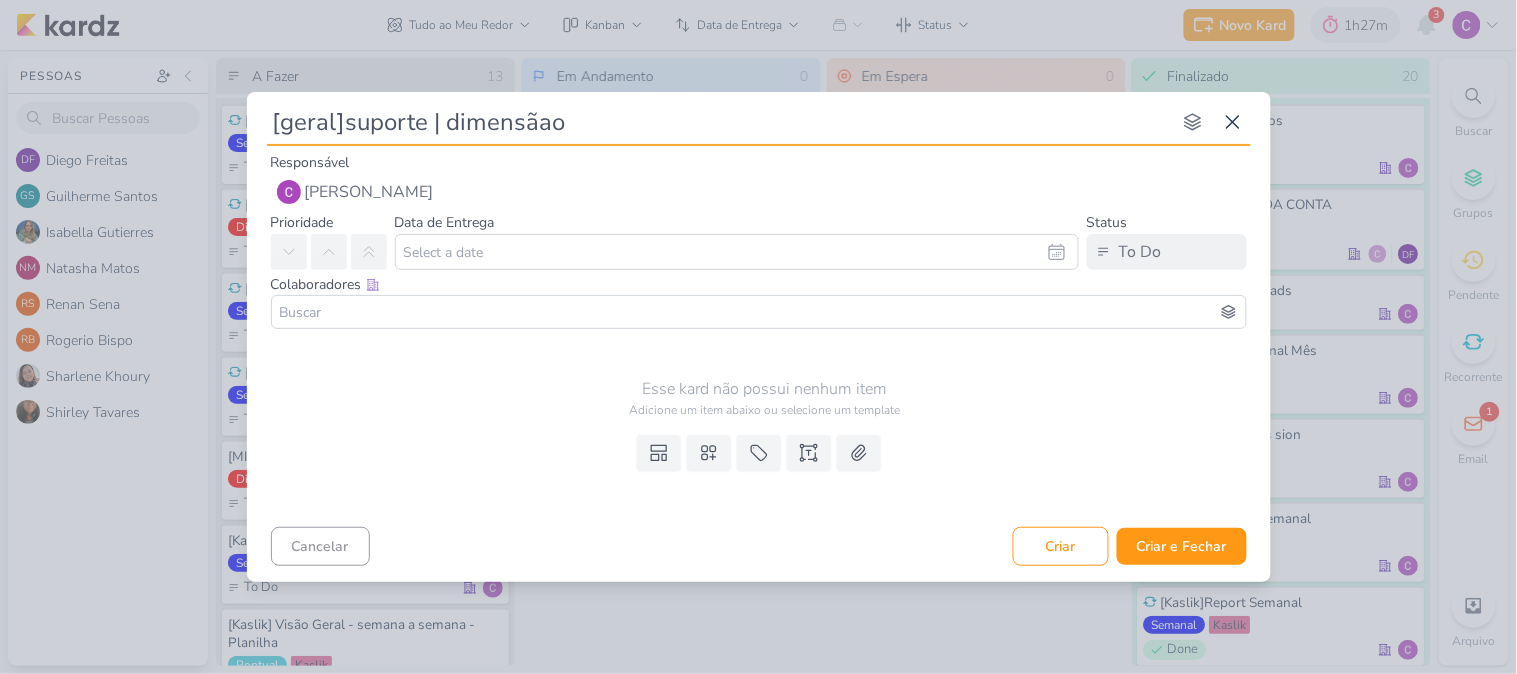 type 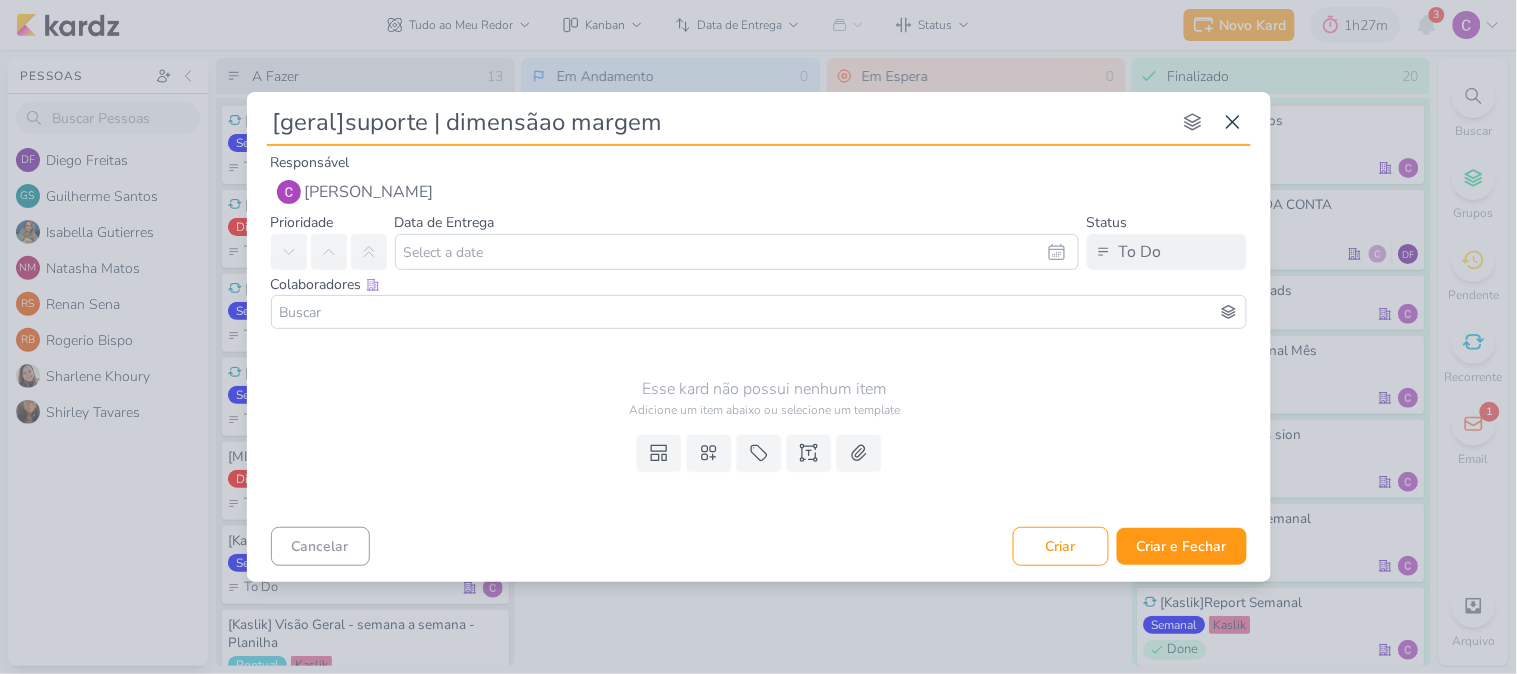 type on "[geral]suporte | dimensãao margem" 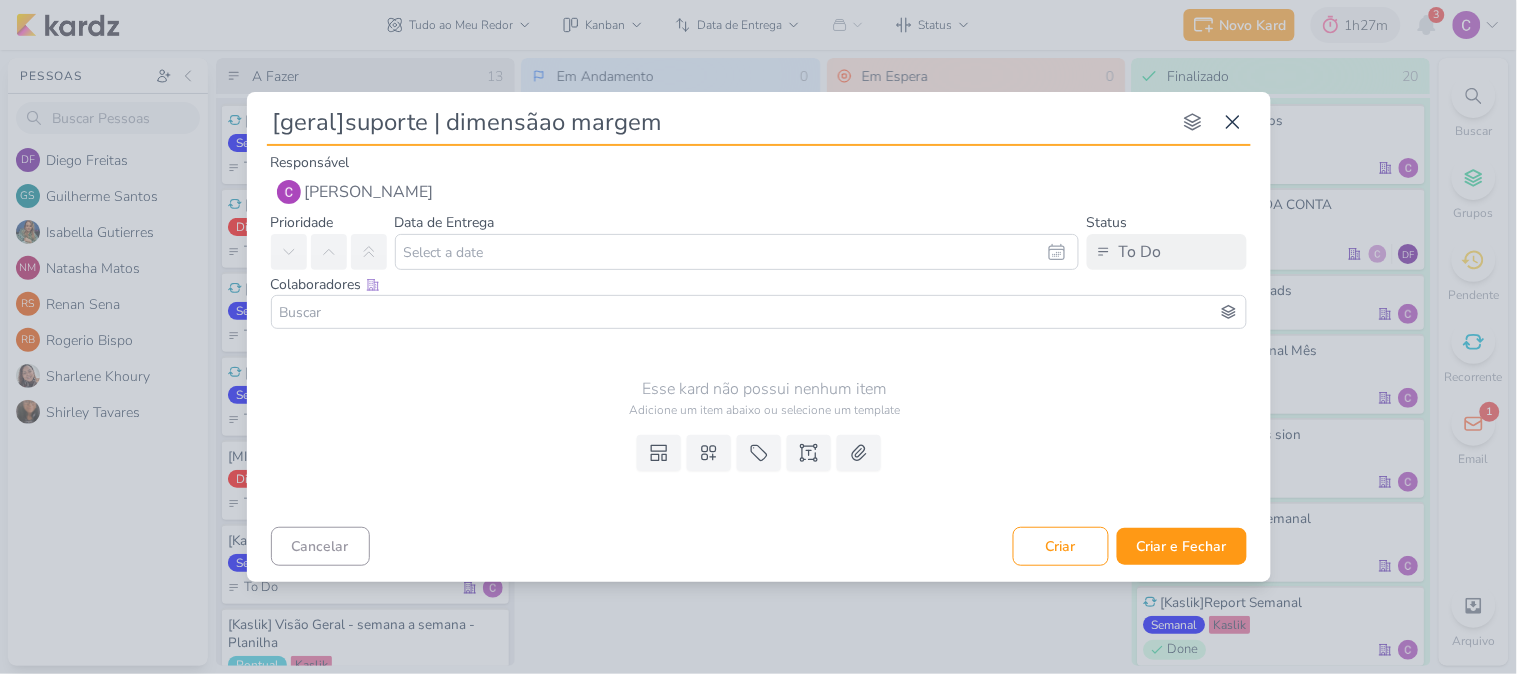 type 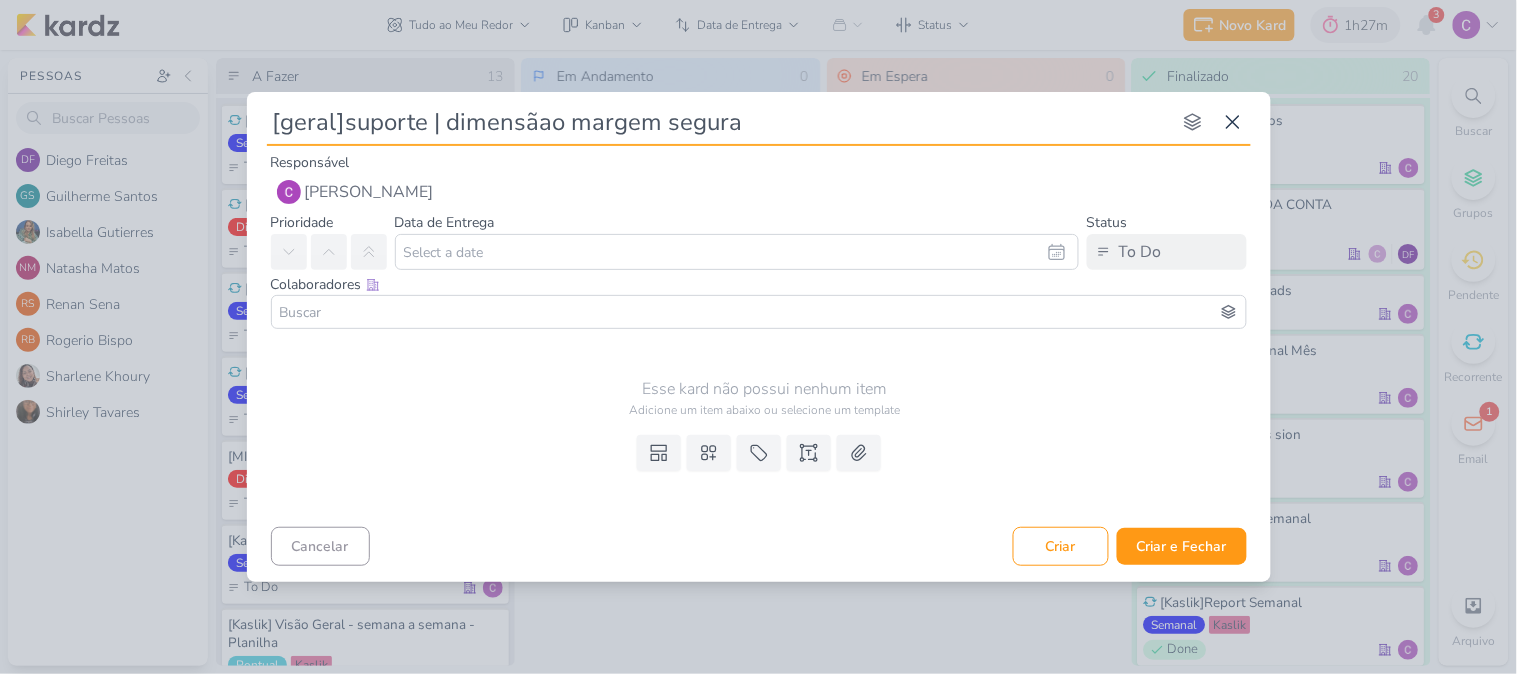 type on "[geral]suporte | dimensãao margem seguran" 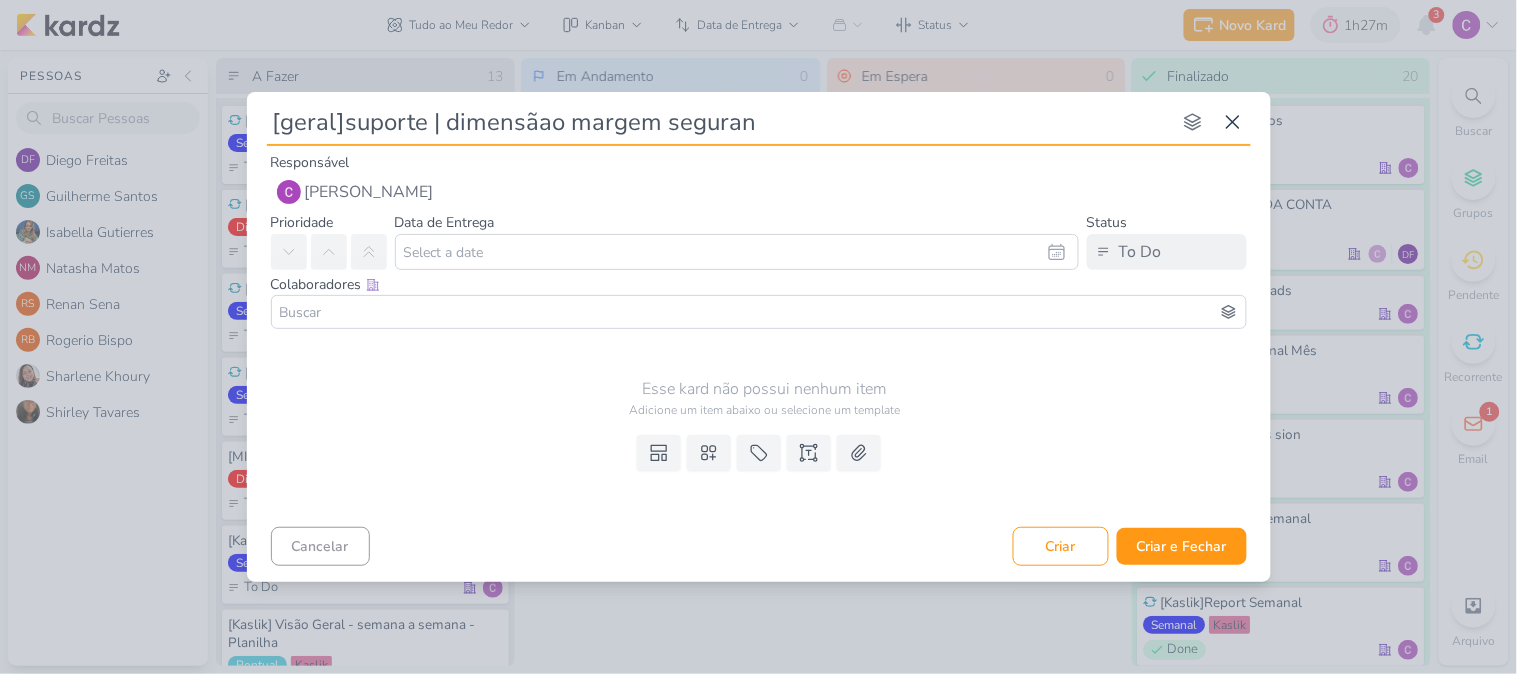 type 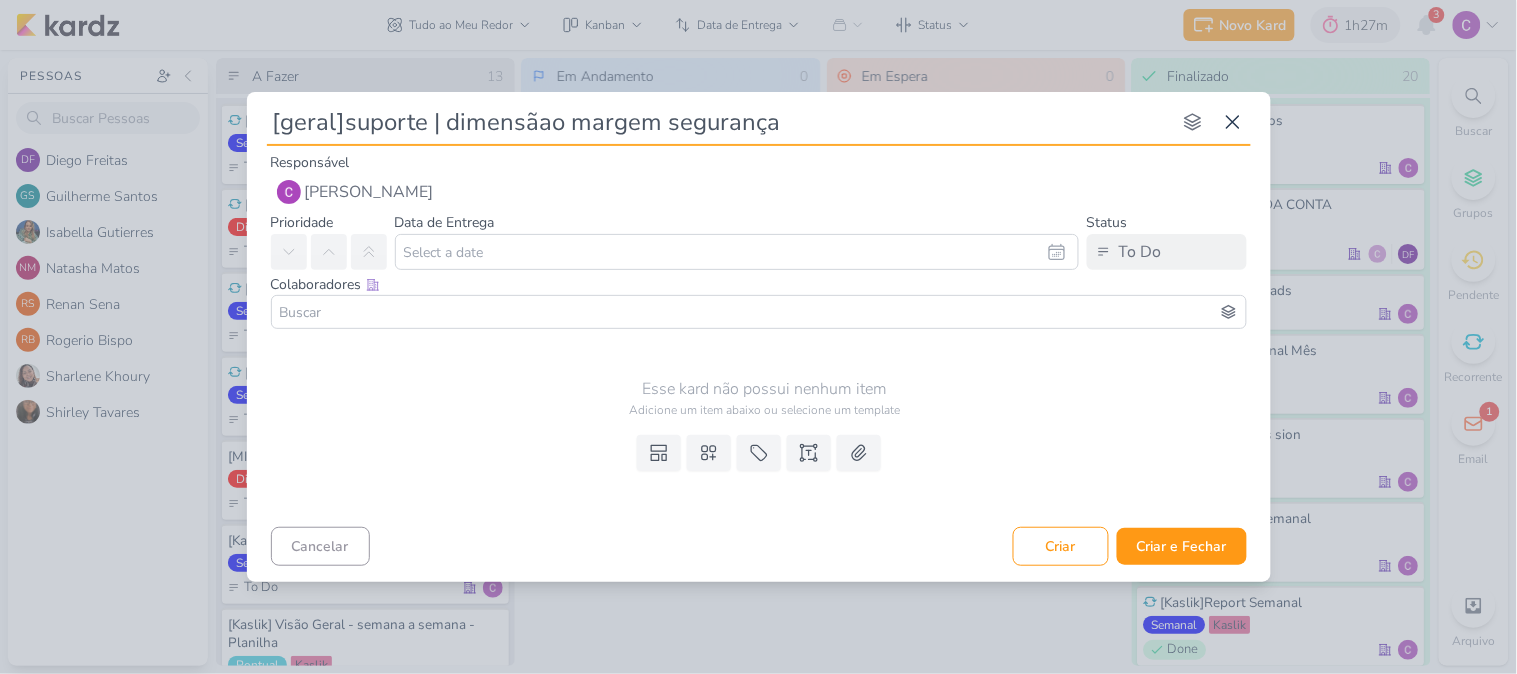 type on "[geral]suporte | dimensãao margem segurançaa" 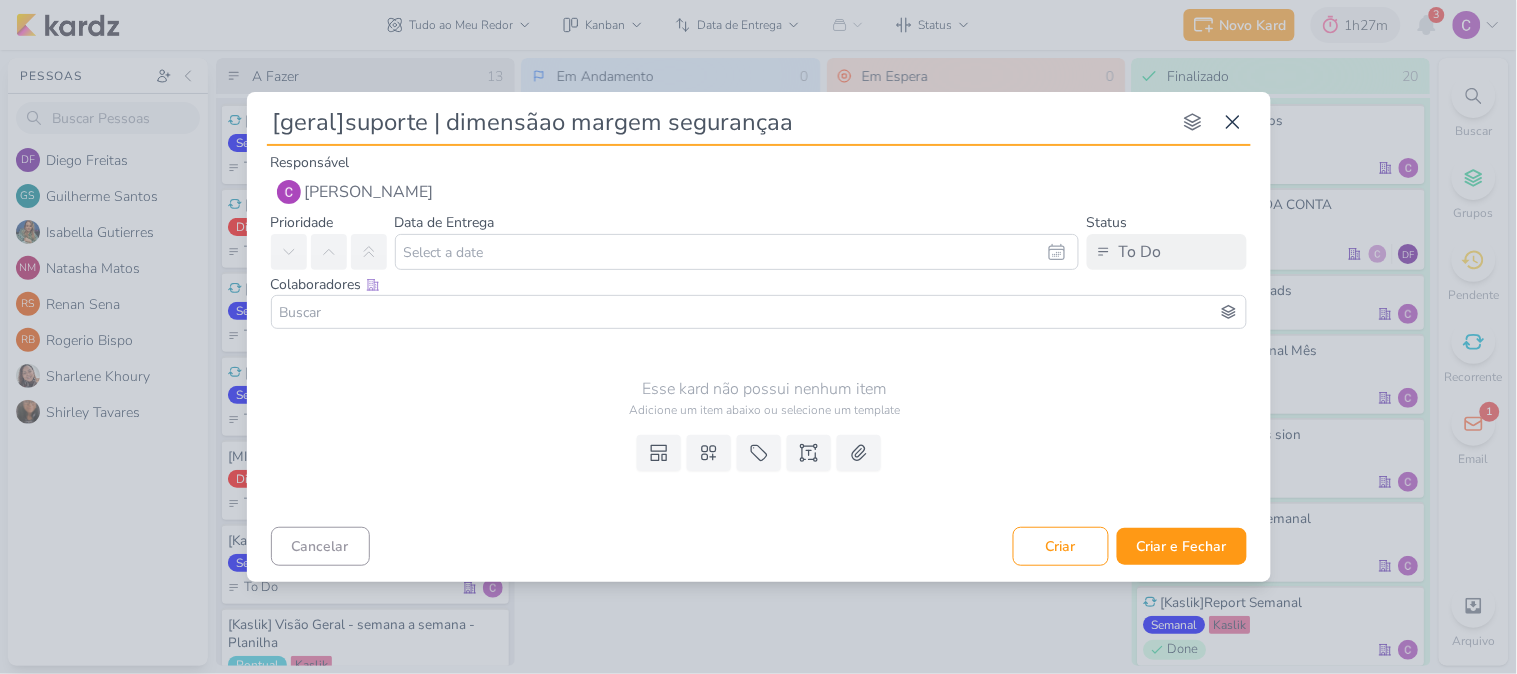 type 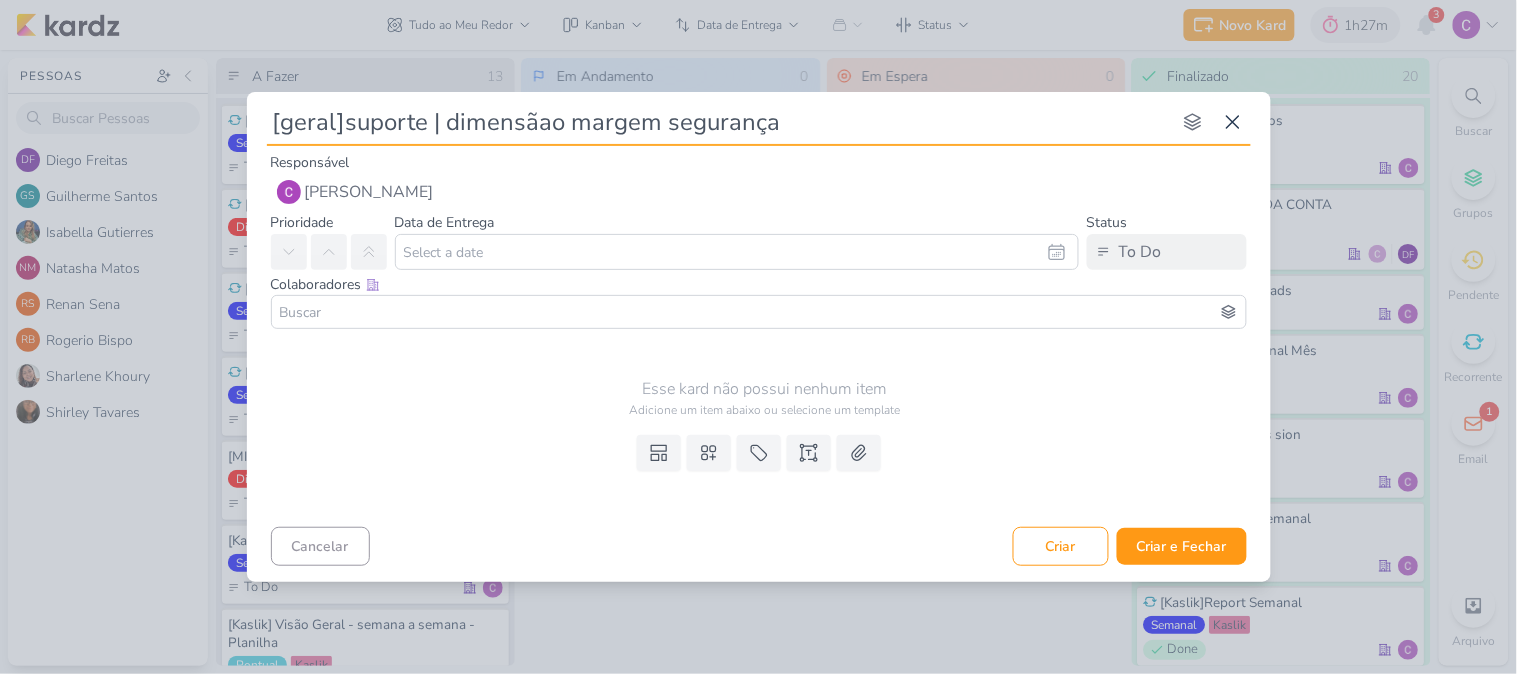 type 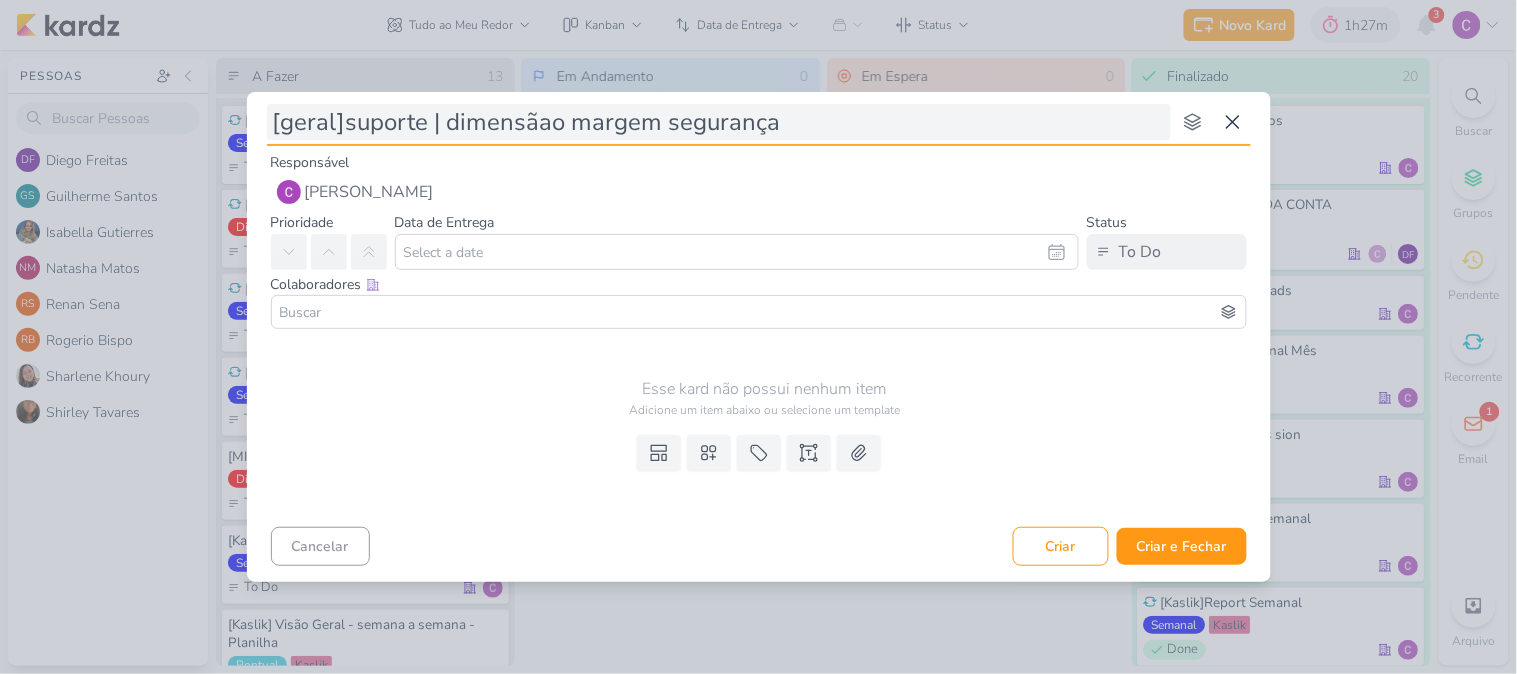 click on "[geral]suporte | dimensãao margem segurança" at bounding box center (719, 122) 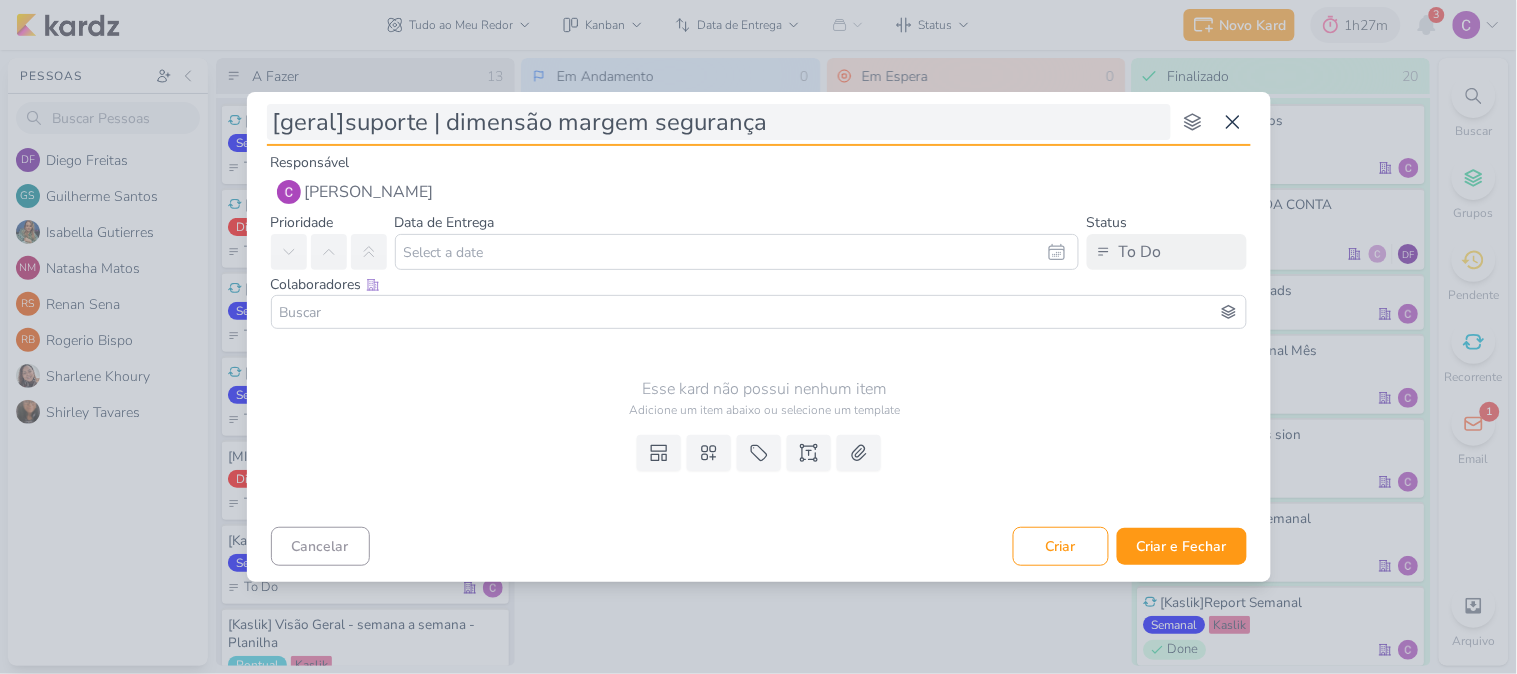 type 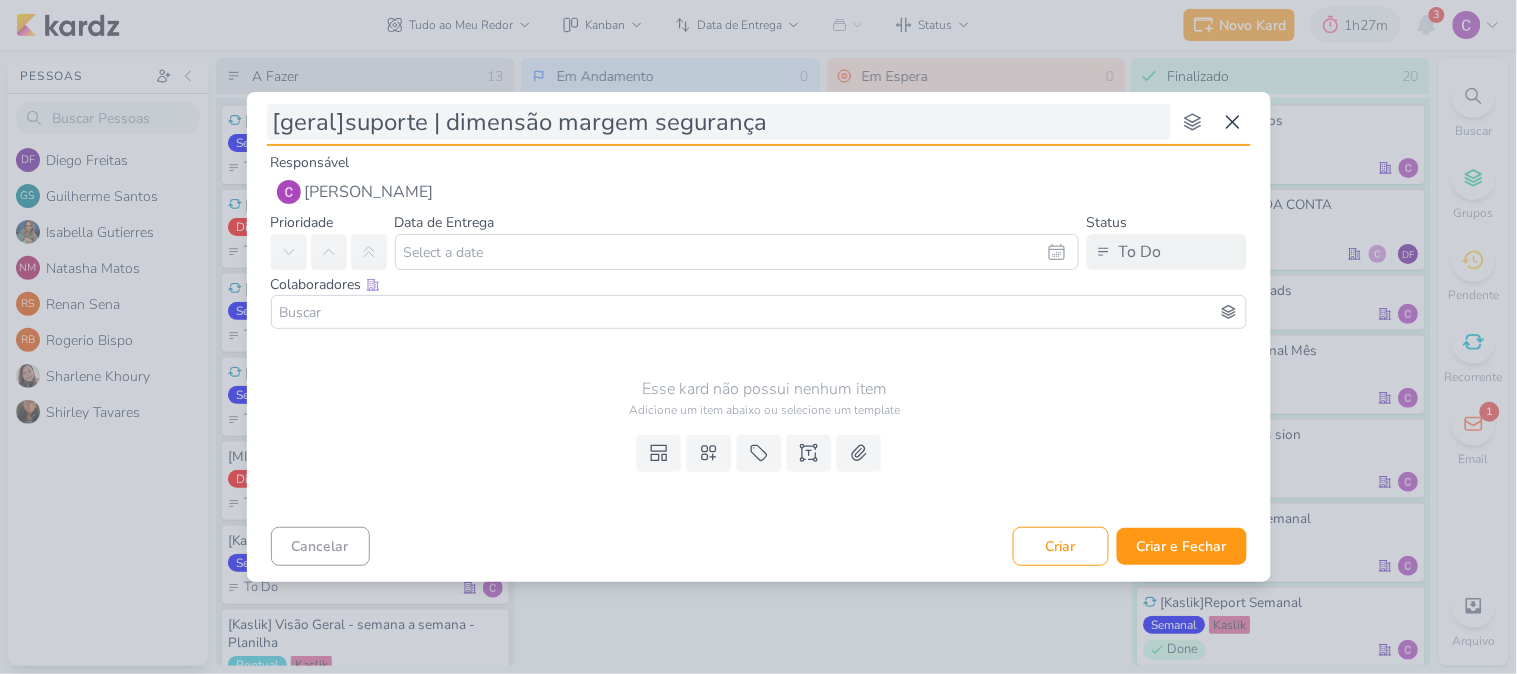 click on "[geral]suporte | dimensão margem segurança" at bounding box center [719, 122] 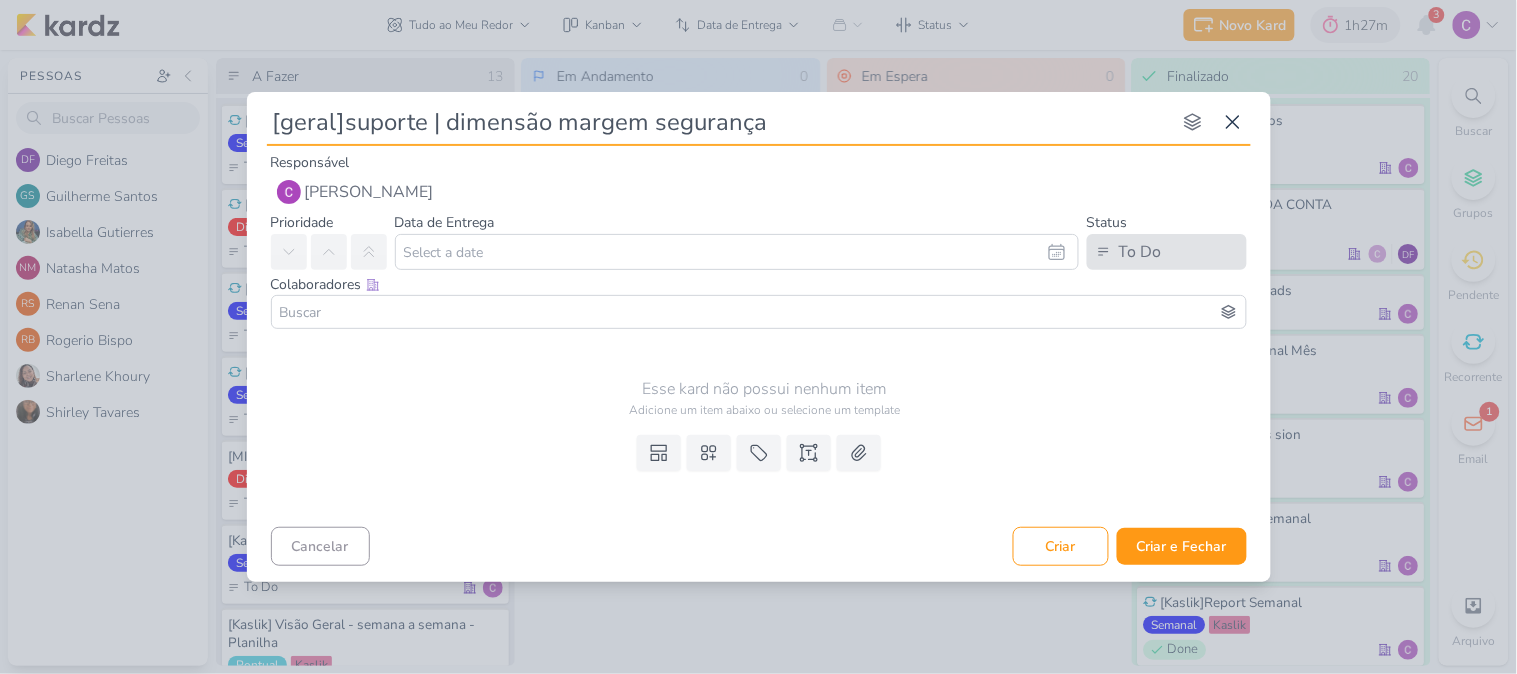 type on "[geral]suporte | dimensão margem segurança" 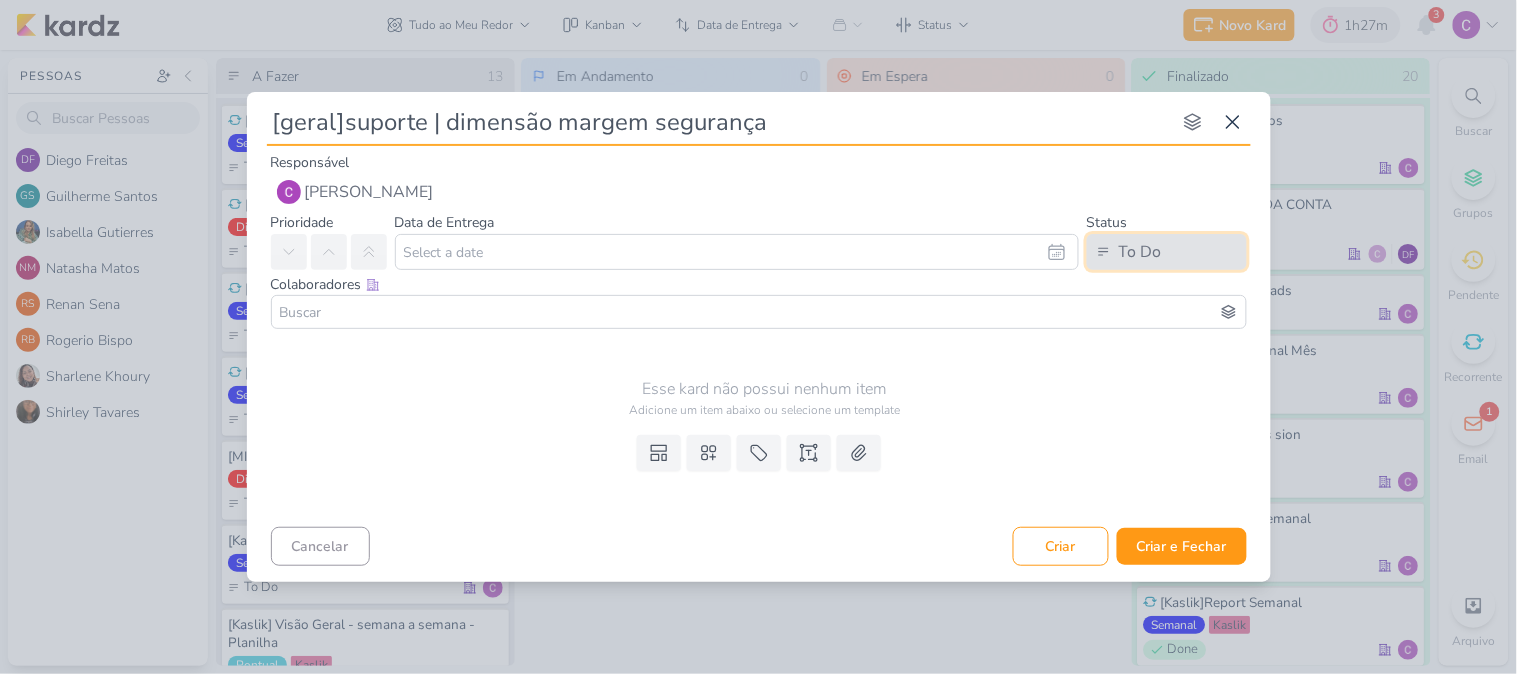 click on "To Do" at bounding box center [1140, 252] 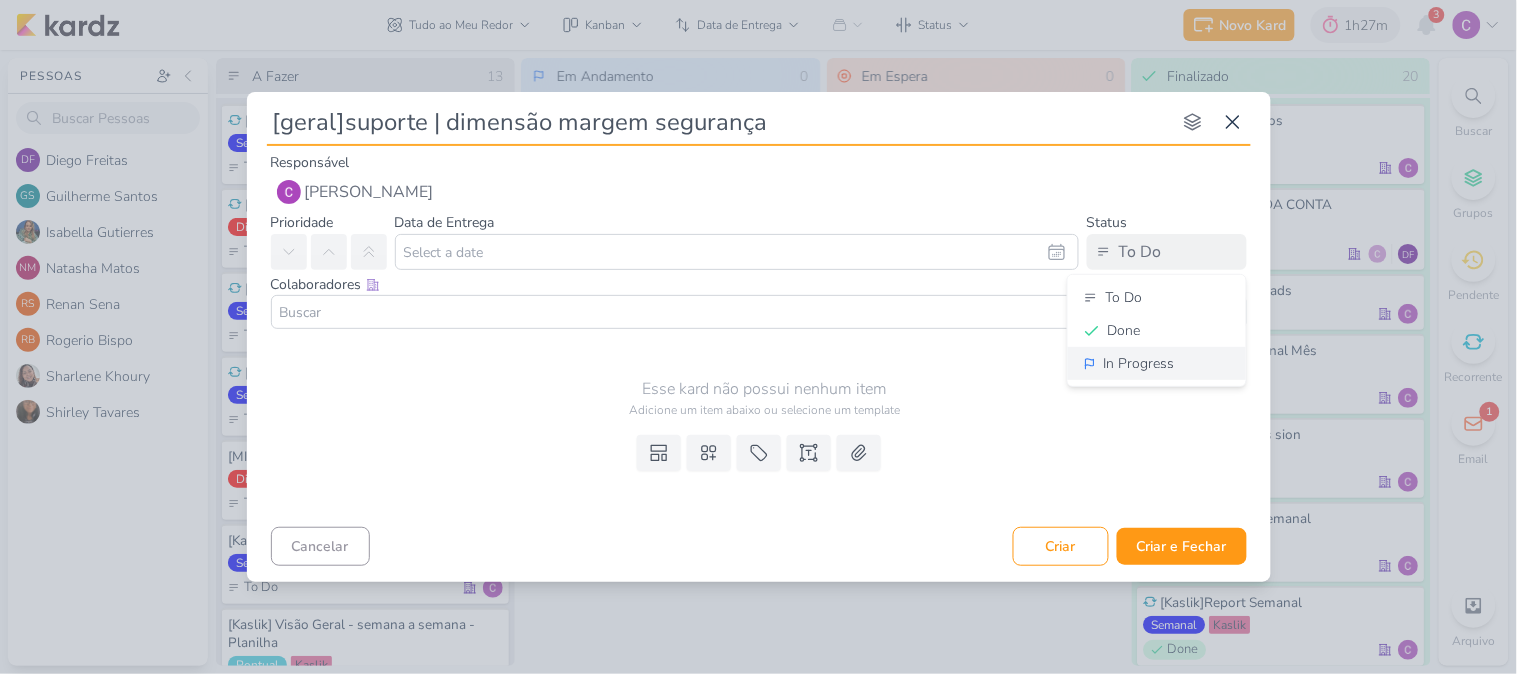 click on "In Progress" at bounding box center (1139, 363) 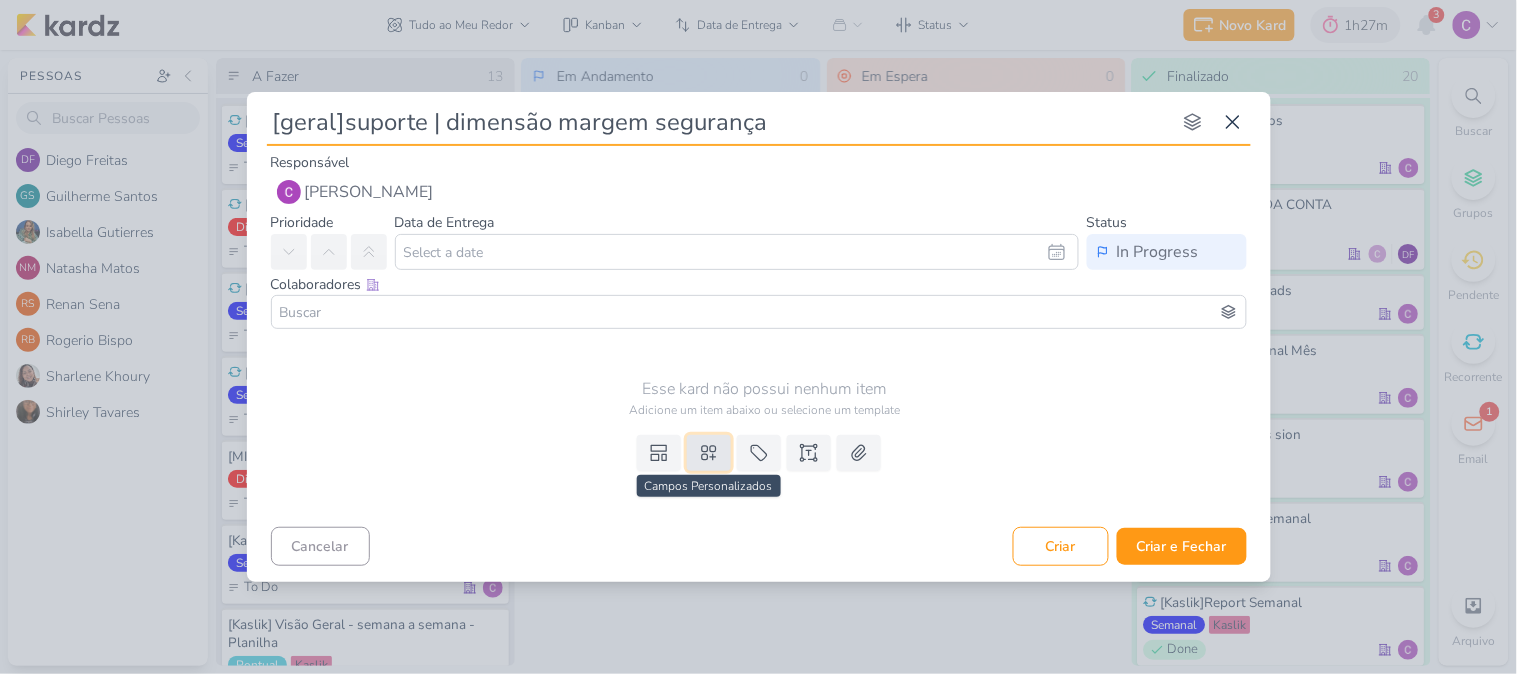 click 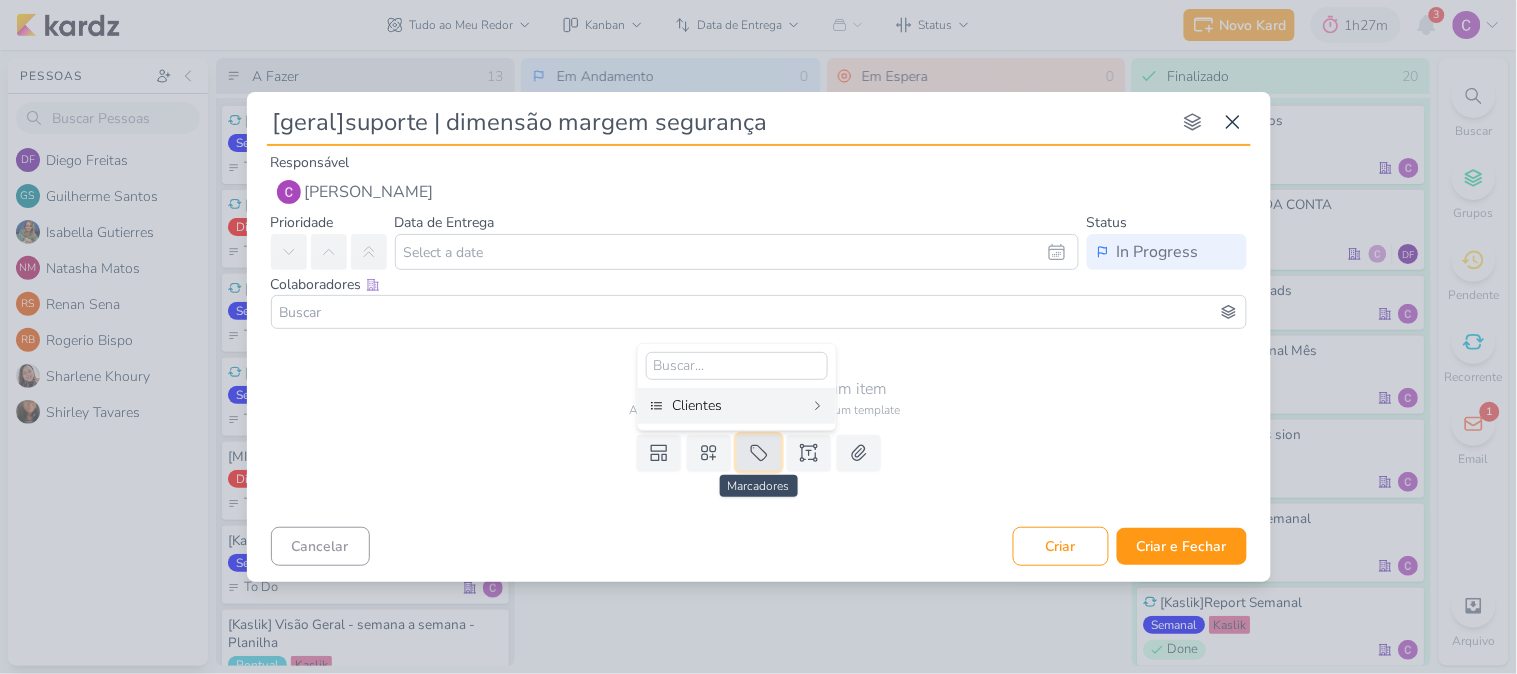 click 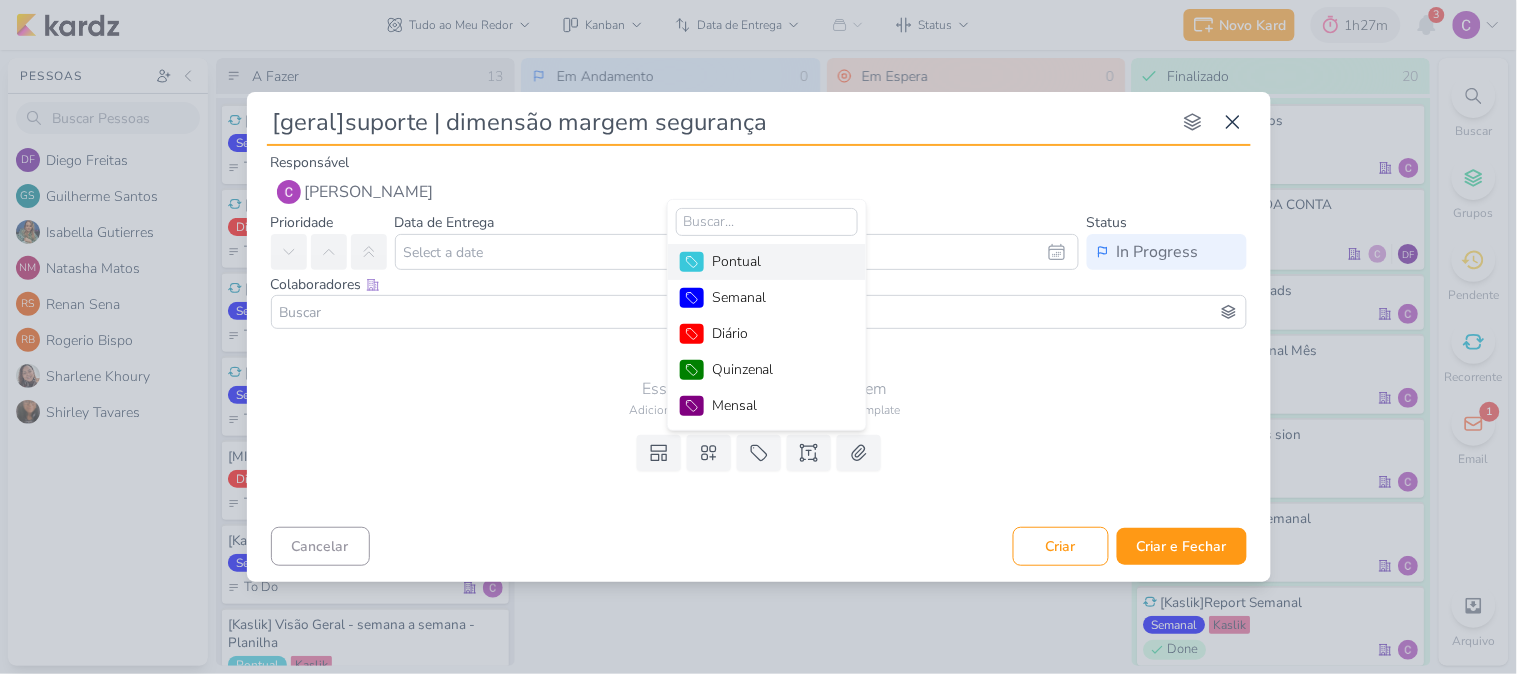 click on "Pontual" at bounding box center (777, 261) 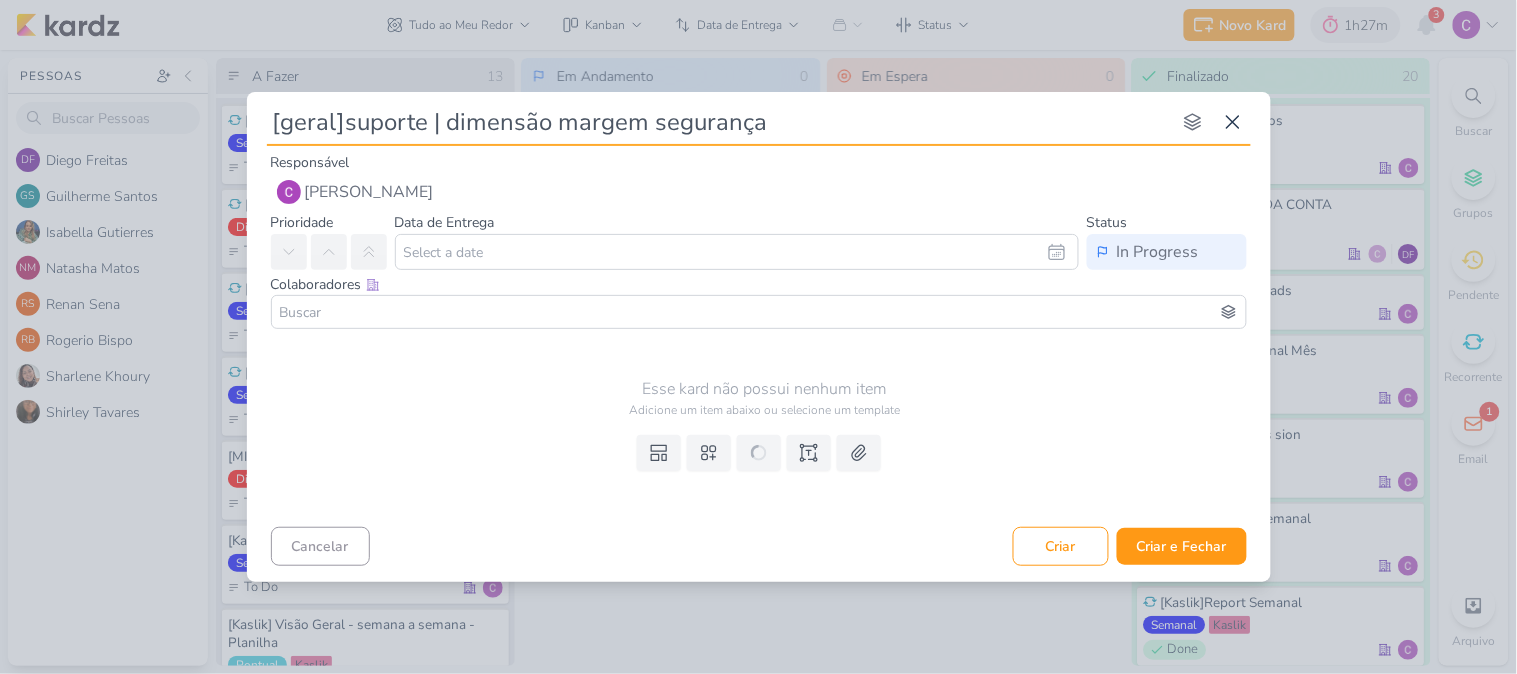 type 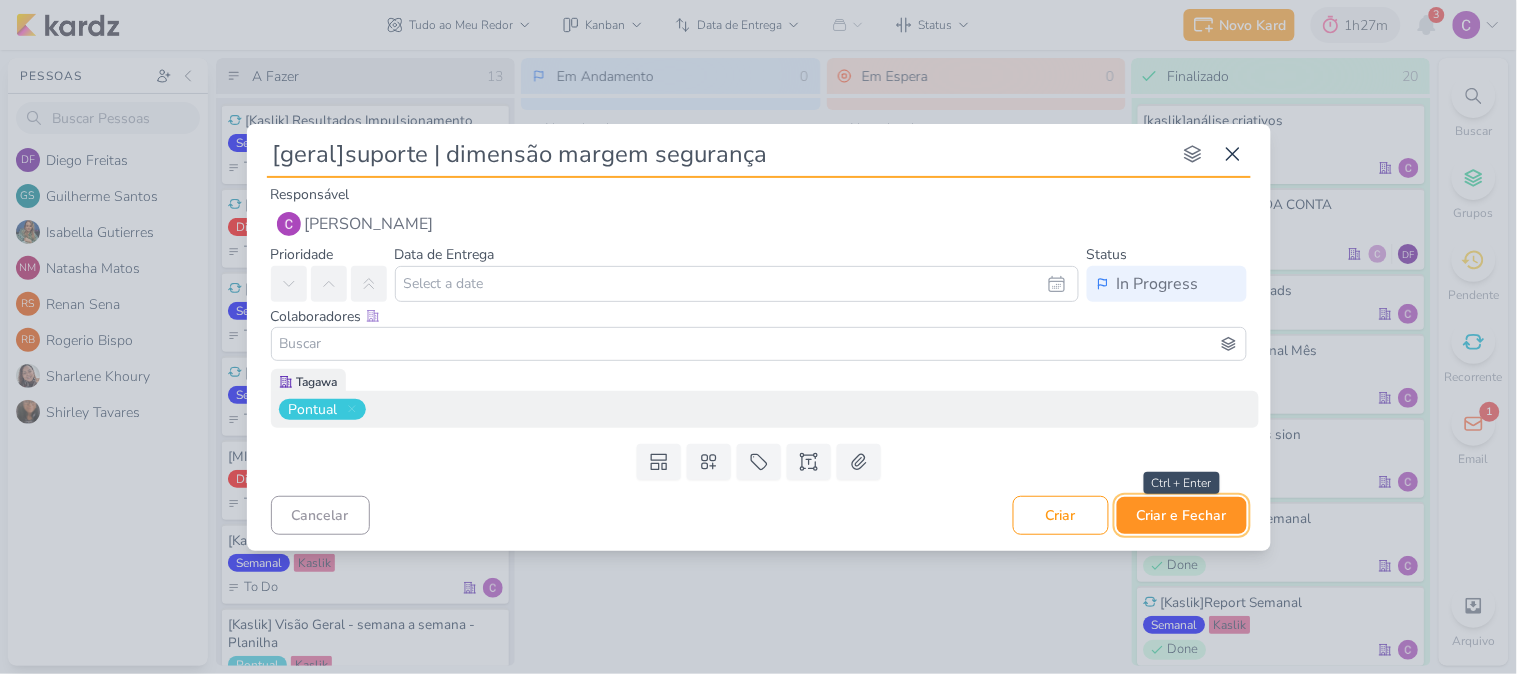 click on "Criar e Fechar" at bounding box center (1182, 515) 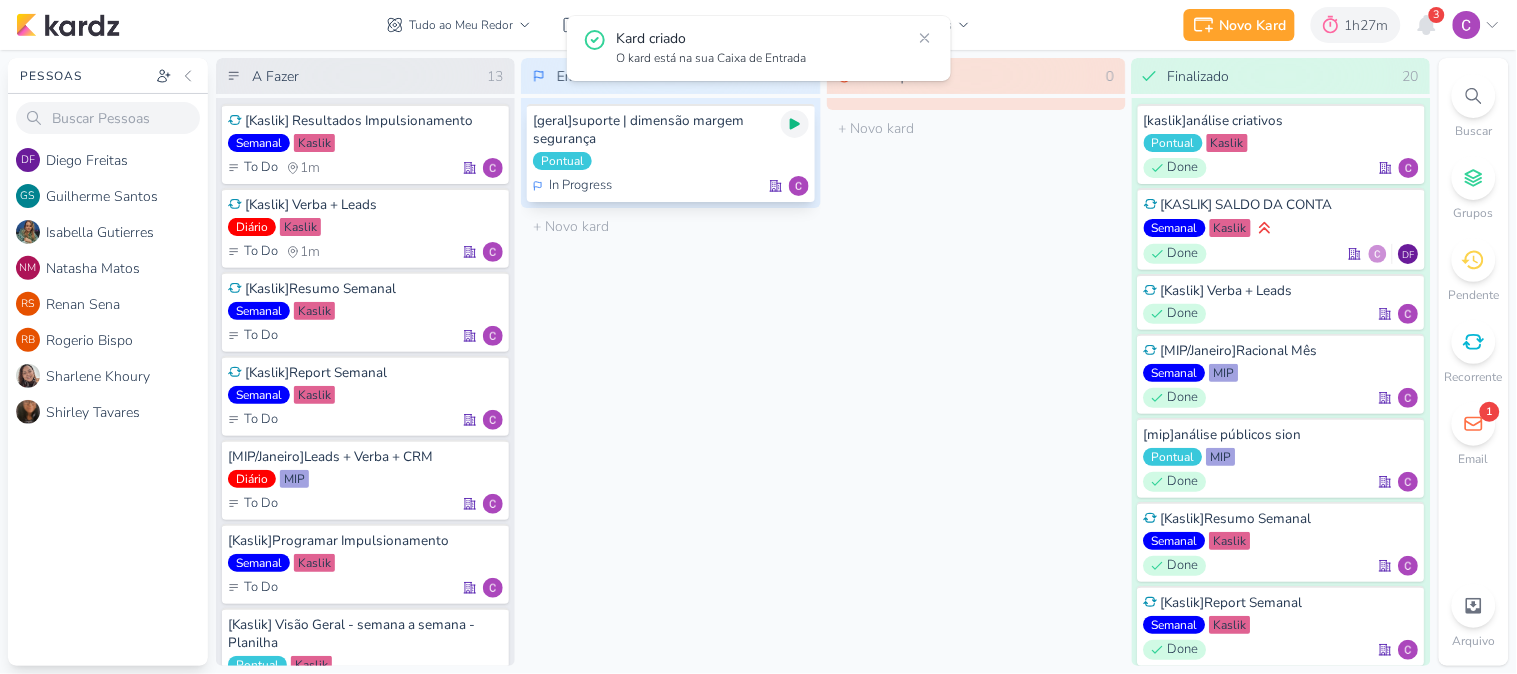 click 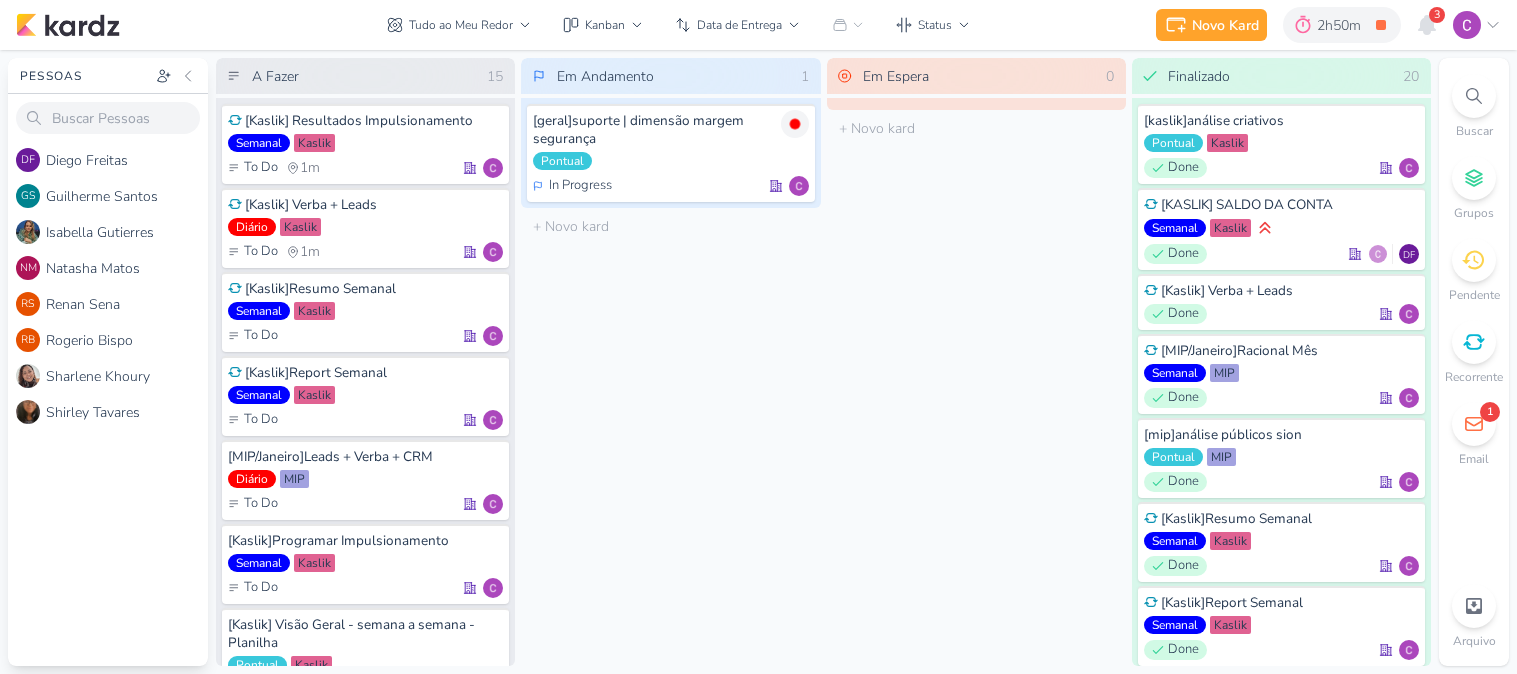 scroll, scrollTop: 0, scrollLeft: 0, axis: both 